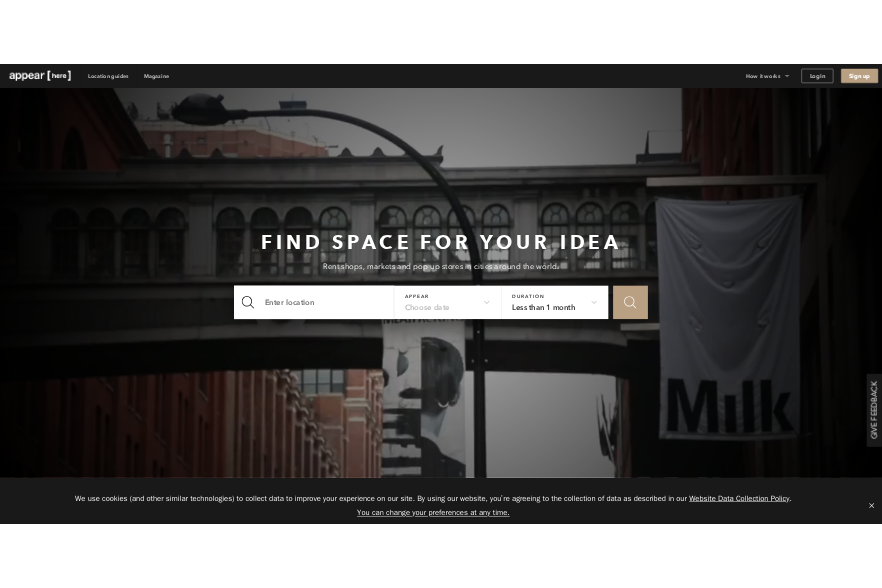 scroll, scrollTop: 0, scrollLeft: 0, axis: both 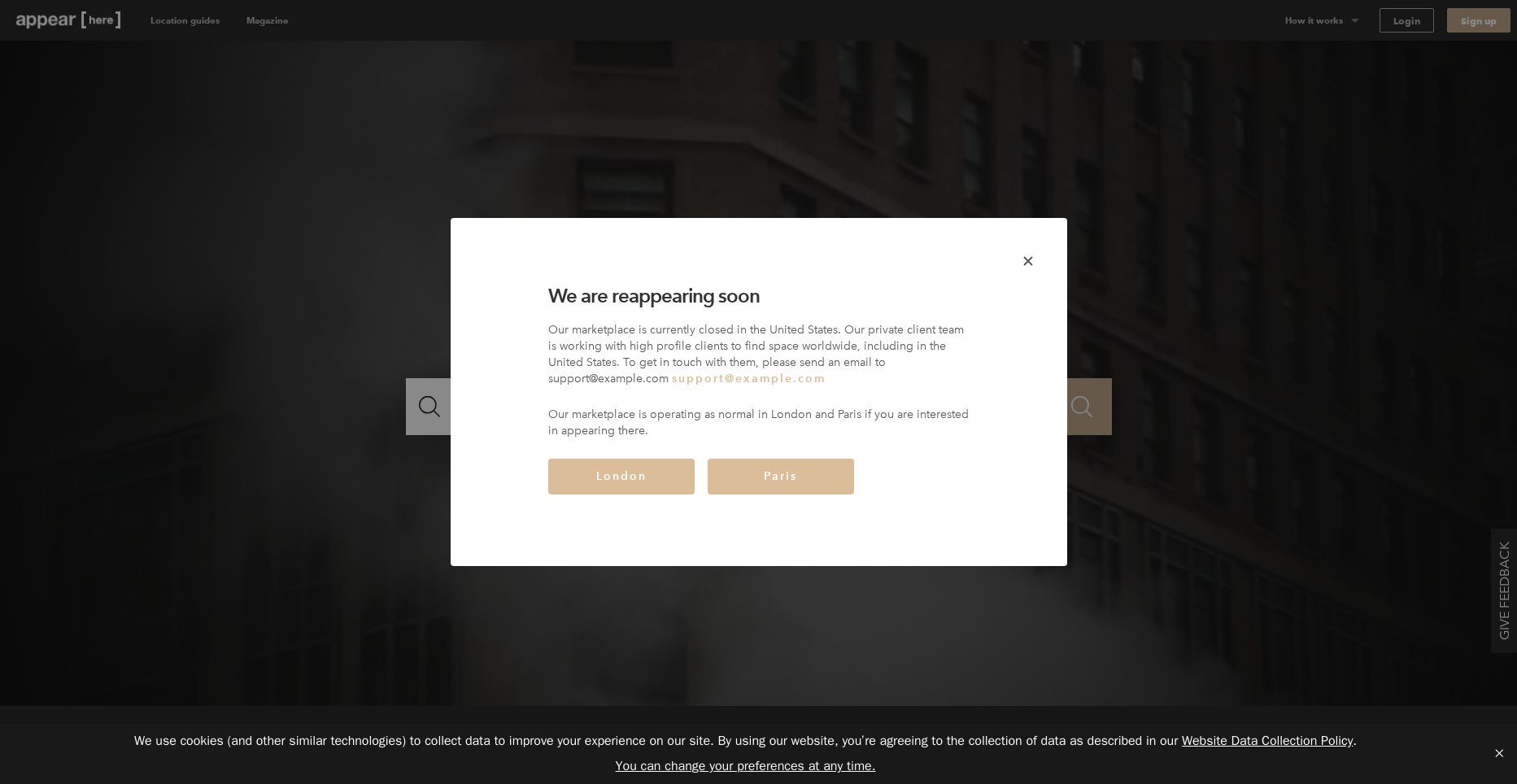 click on "Our marketplace is operating as normal in London and Paris if you are interested in appearing there." at bounding box center [759, 423] 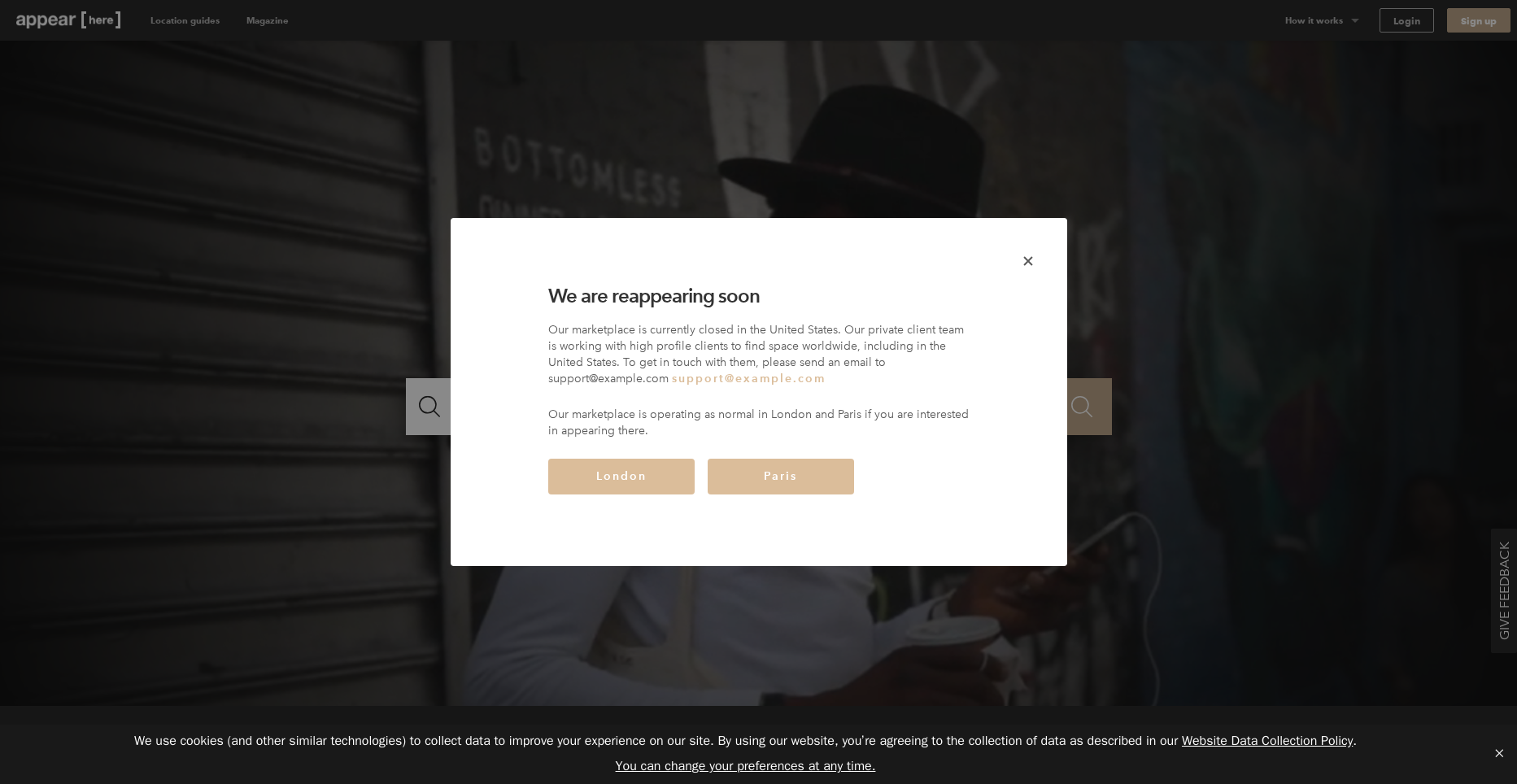click on "London" at bounding box center [621, 477] 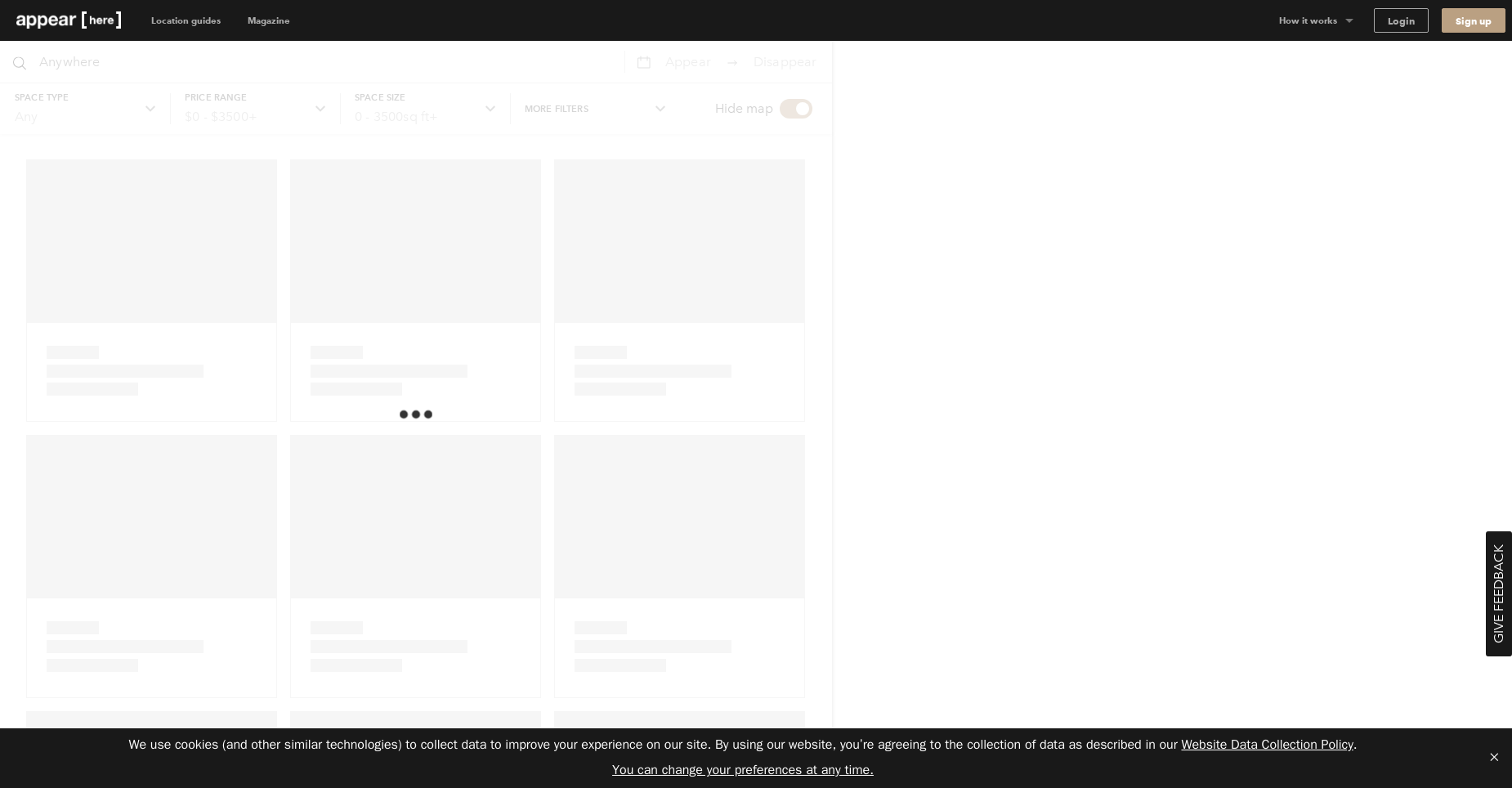 scroll, scrollTop: 0, scrollLeft: 0, axis: both 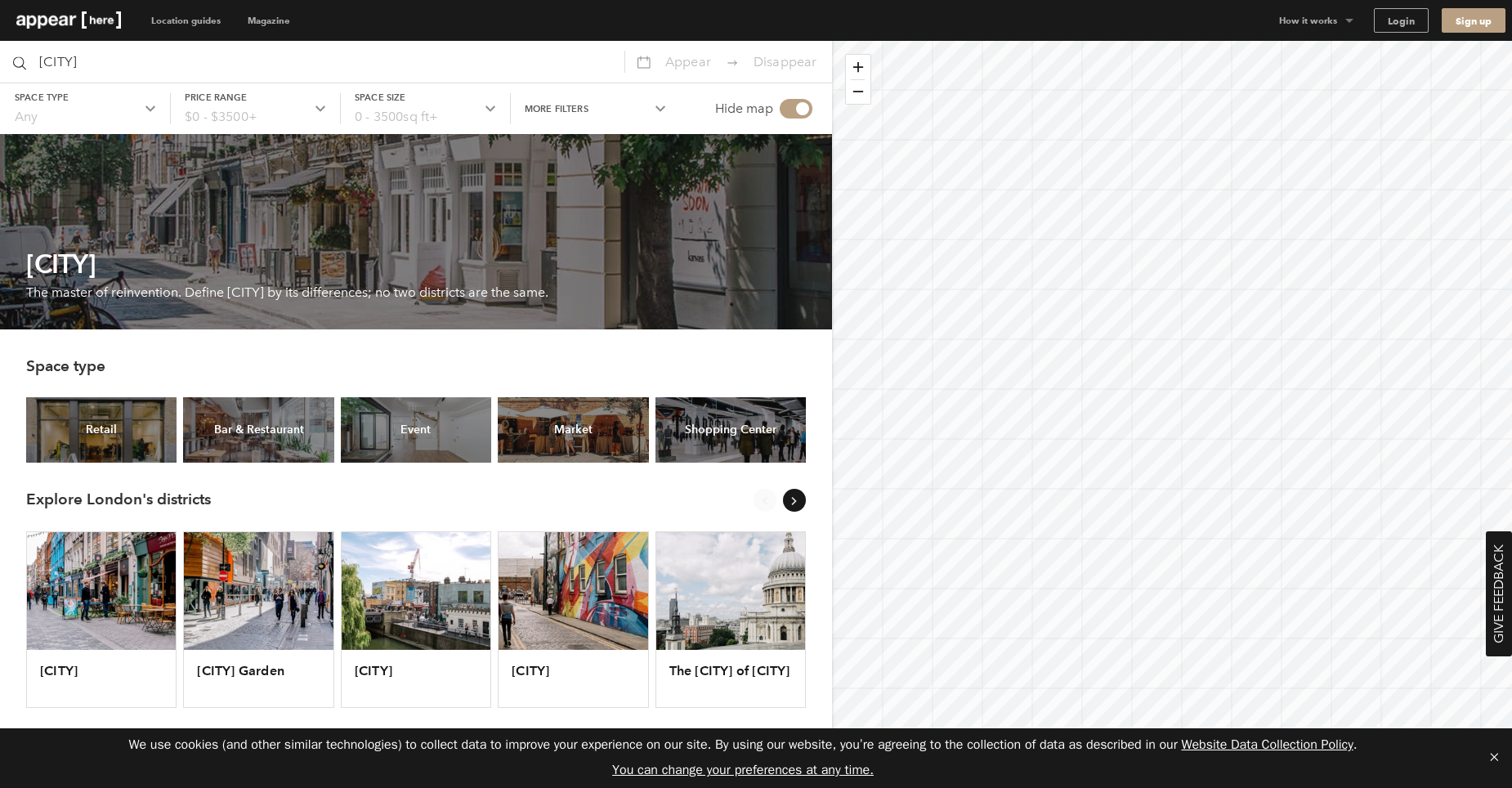 click on "Space type   Any" at bounding box center [85, 109] 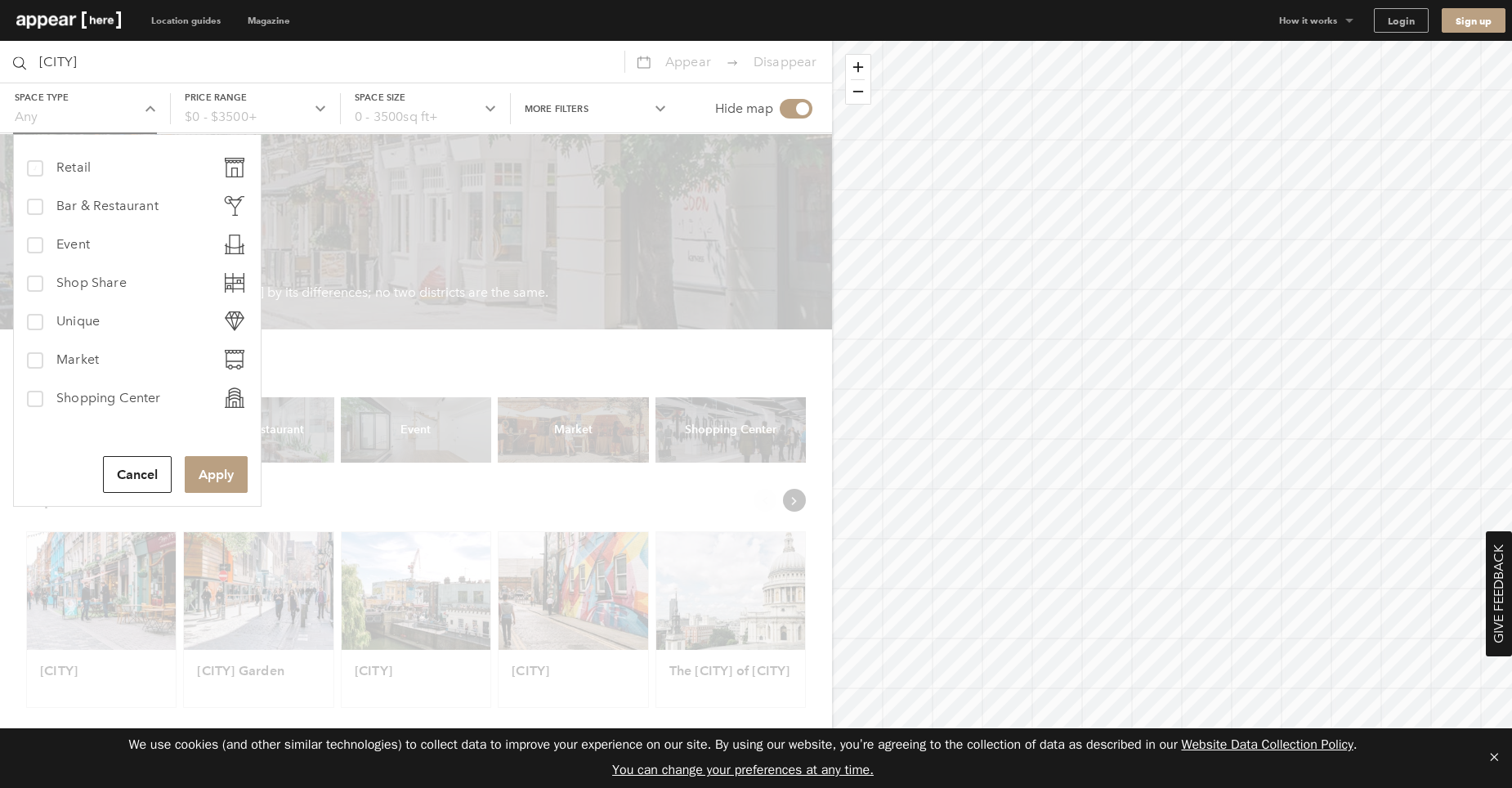 click on "Retail" at bounding box center [74, 168] 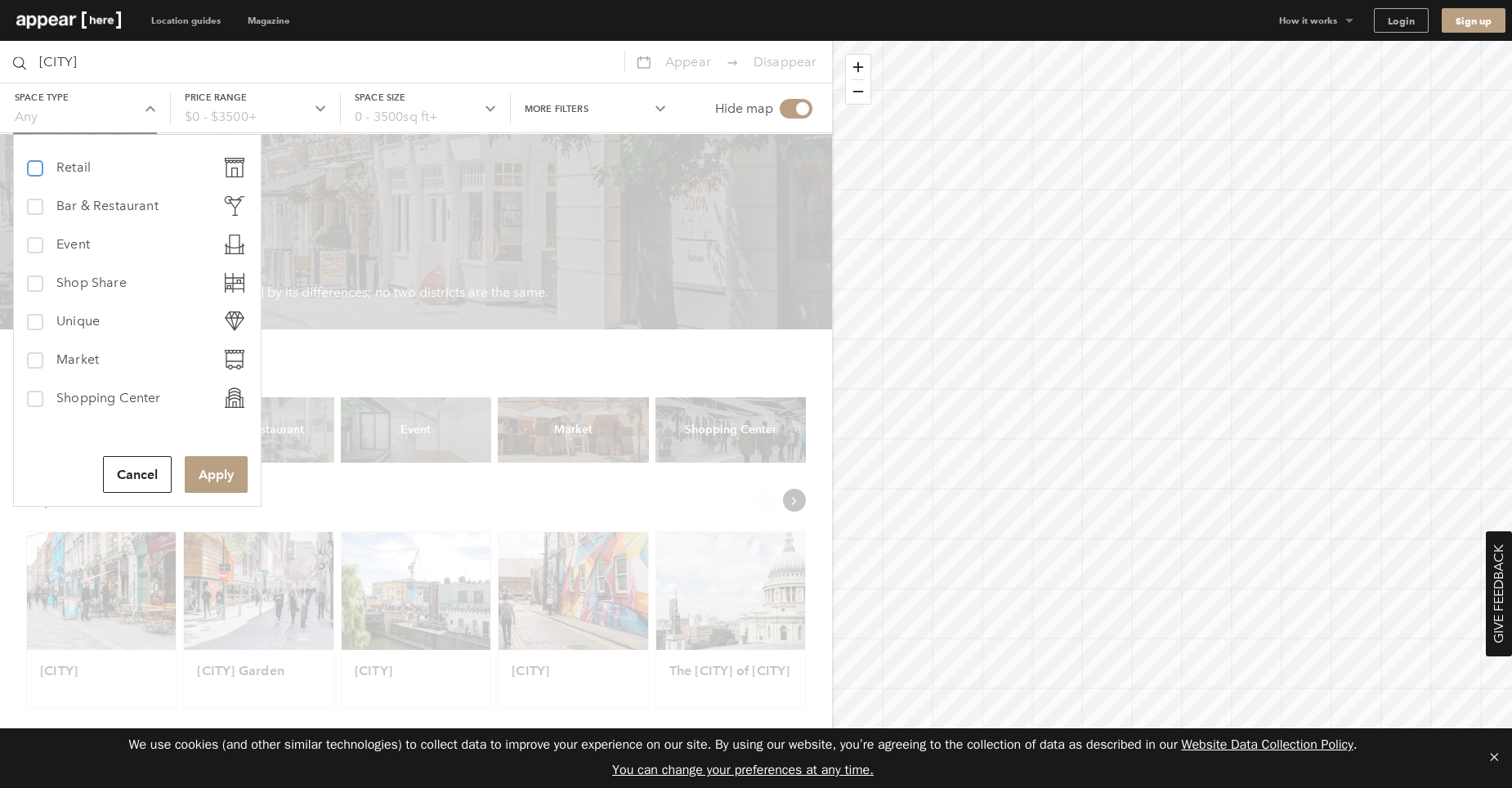 click on "retail Retail" at bounding box center (34, 161) 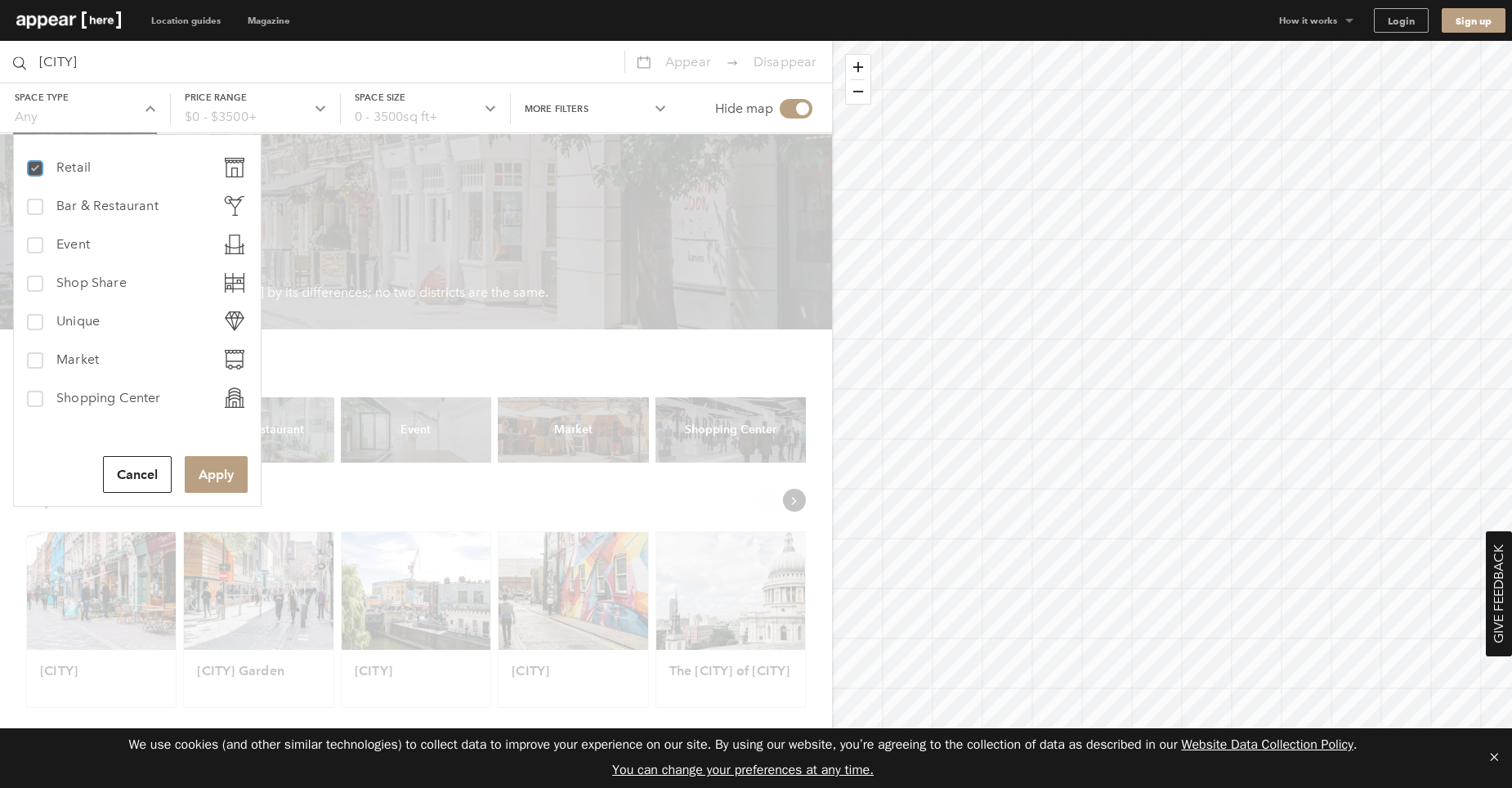 checkbox on "true" 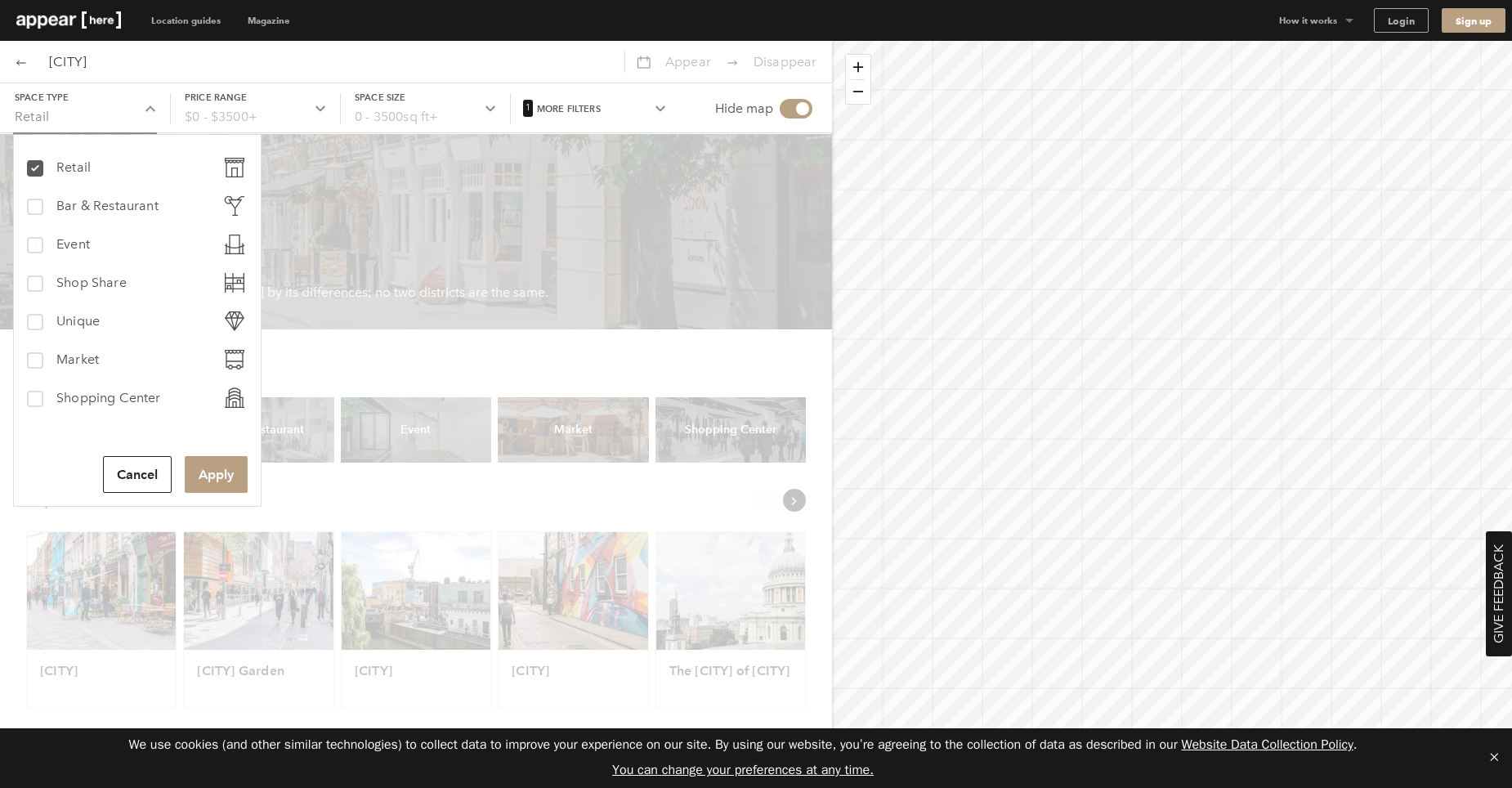 click at bounding box center [34, 245] 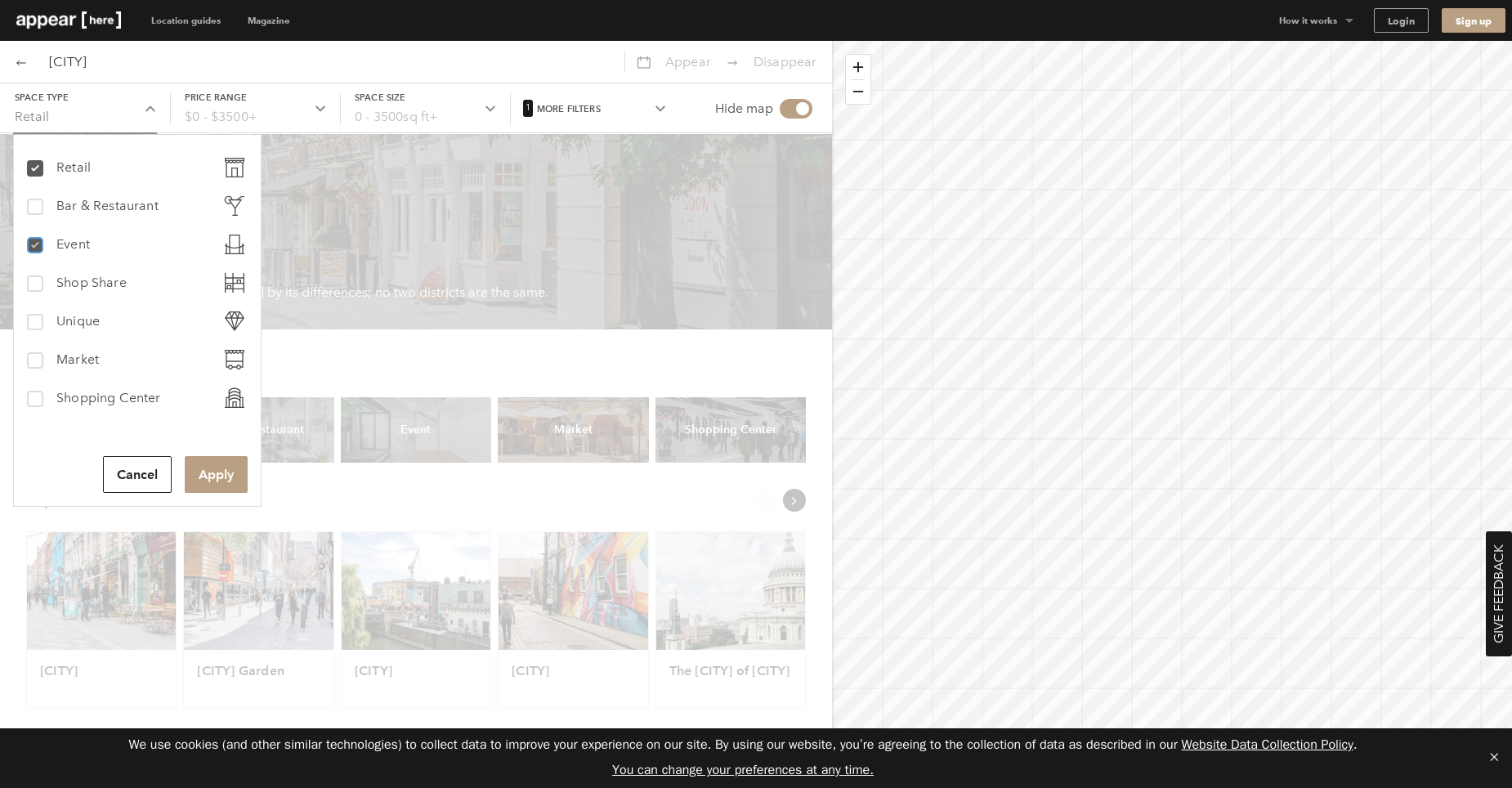 checkbox on "true" 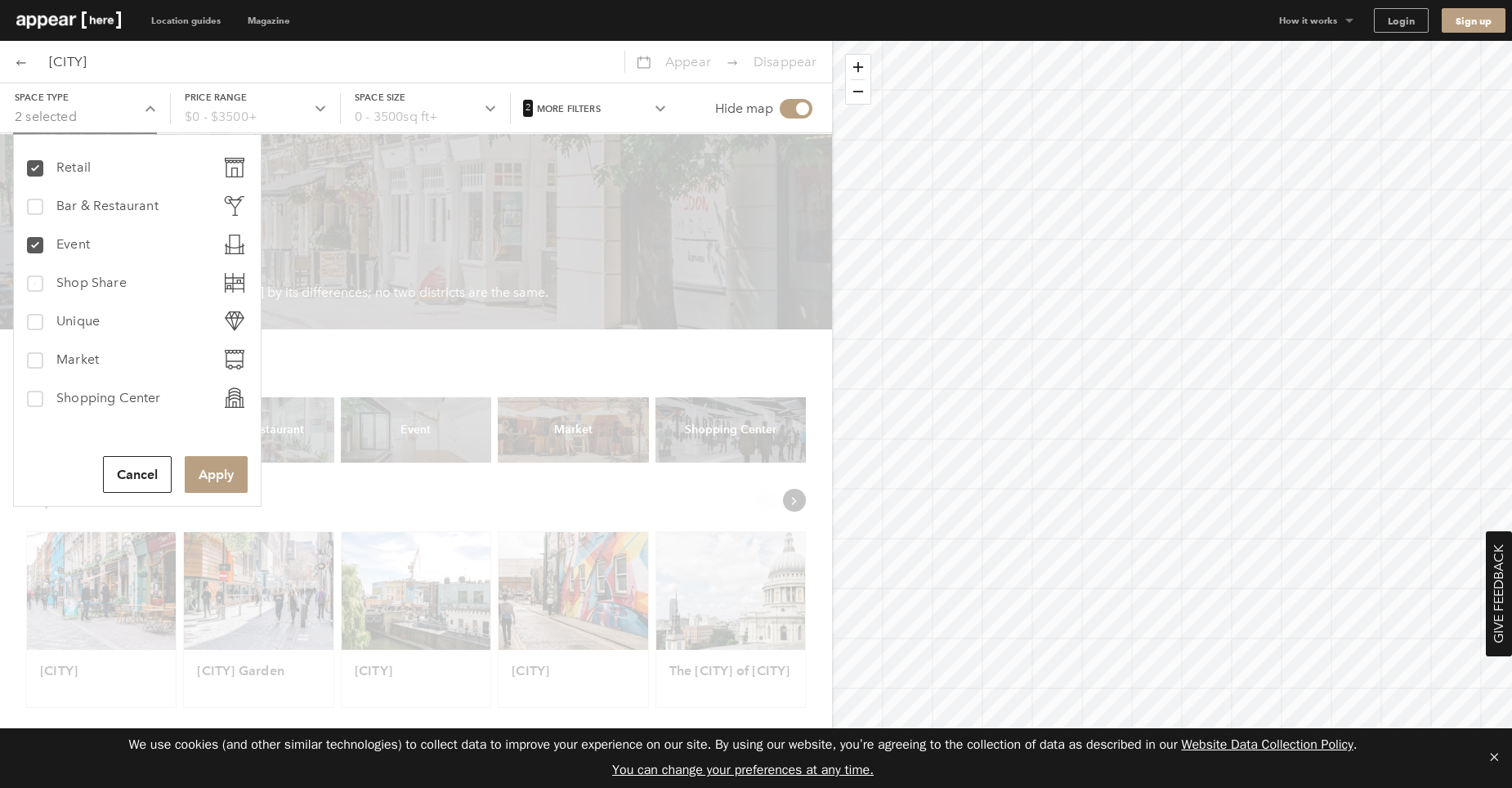click at bounding box center [35, 284] 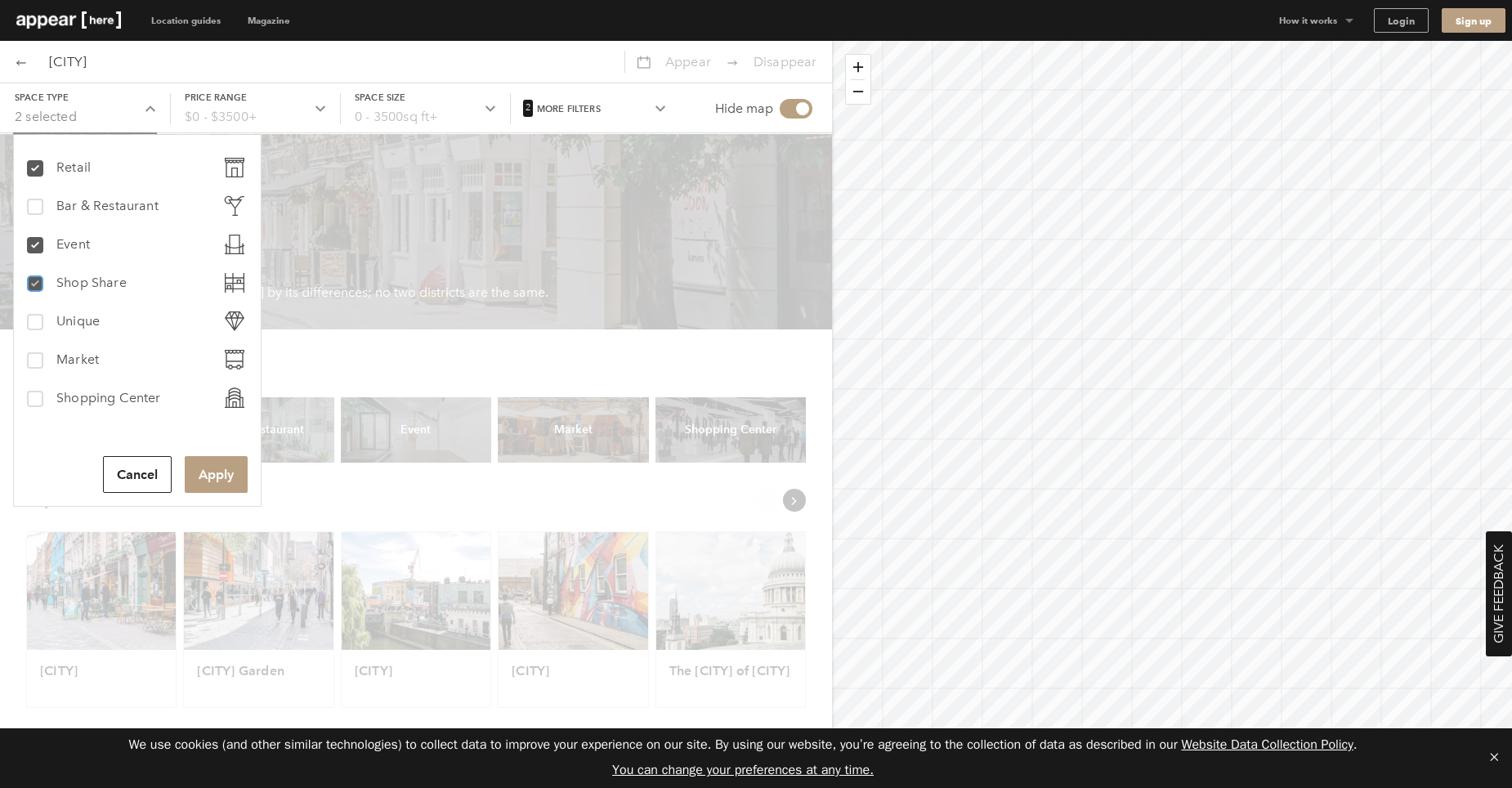 checkbox on "true" 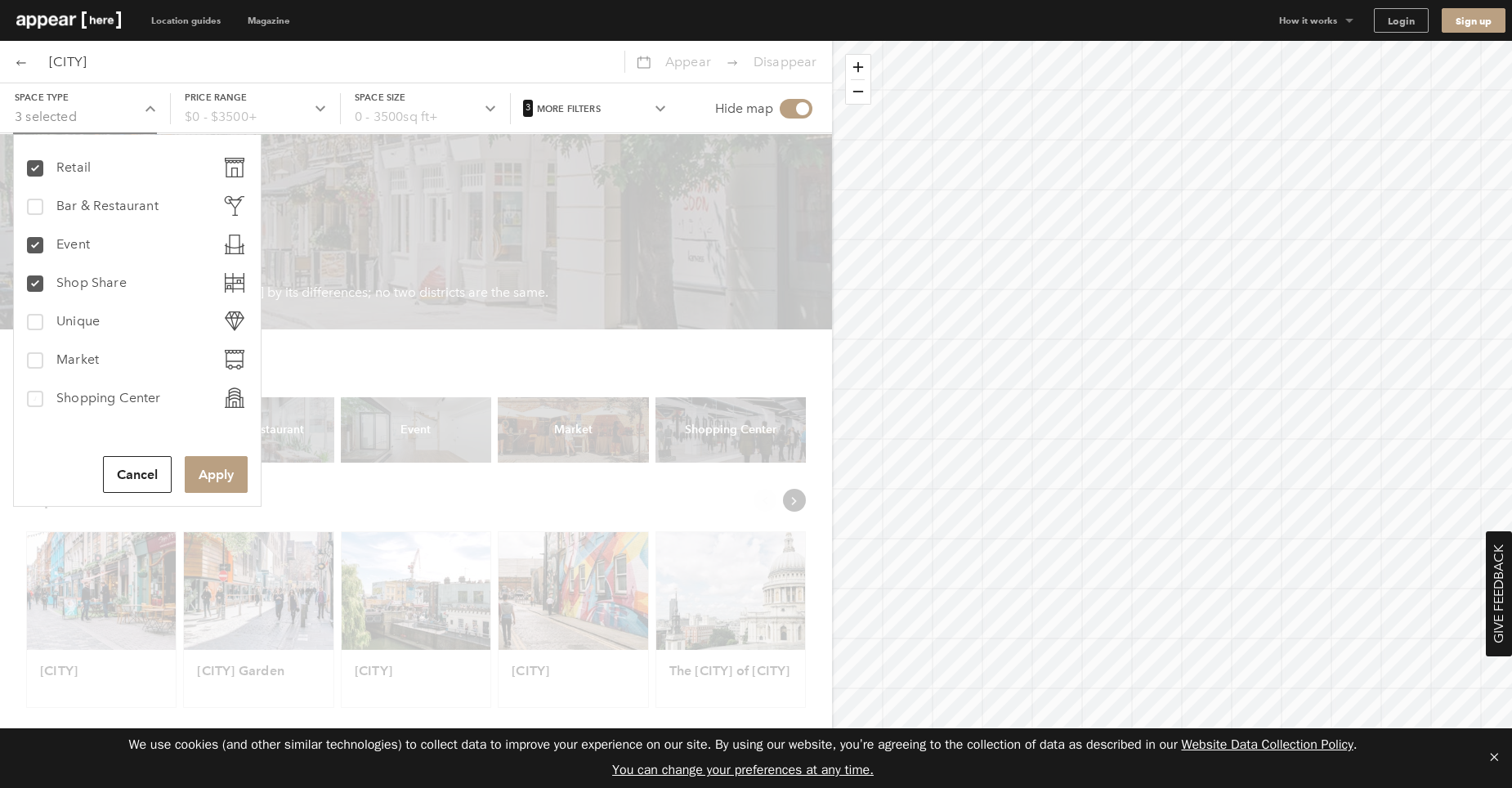 click on "Shopping Center" at bounding box center [109, 398] 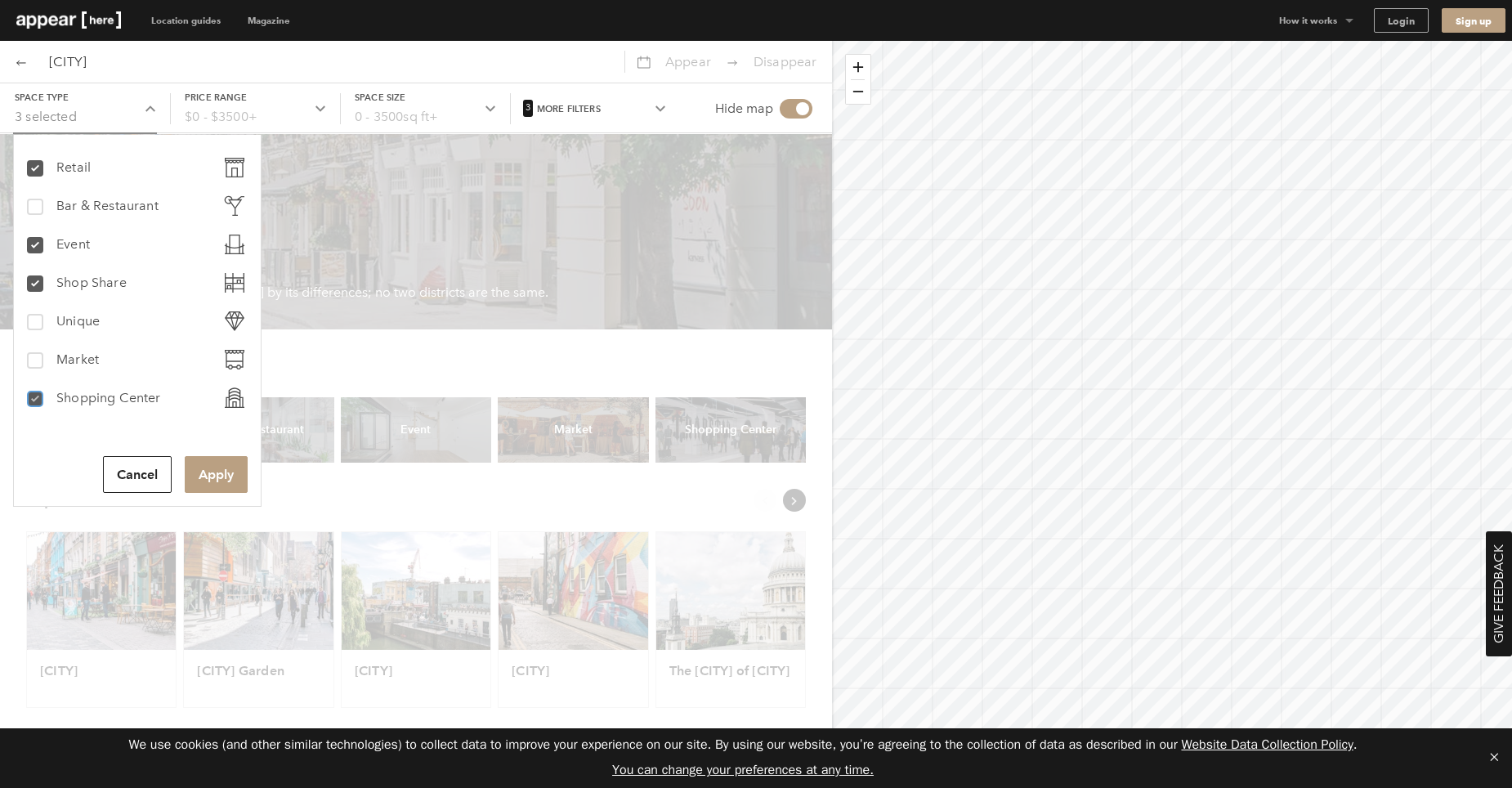 checkbox on "true" 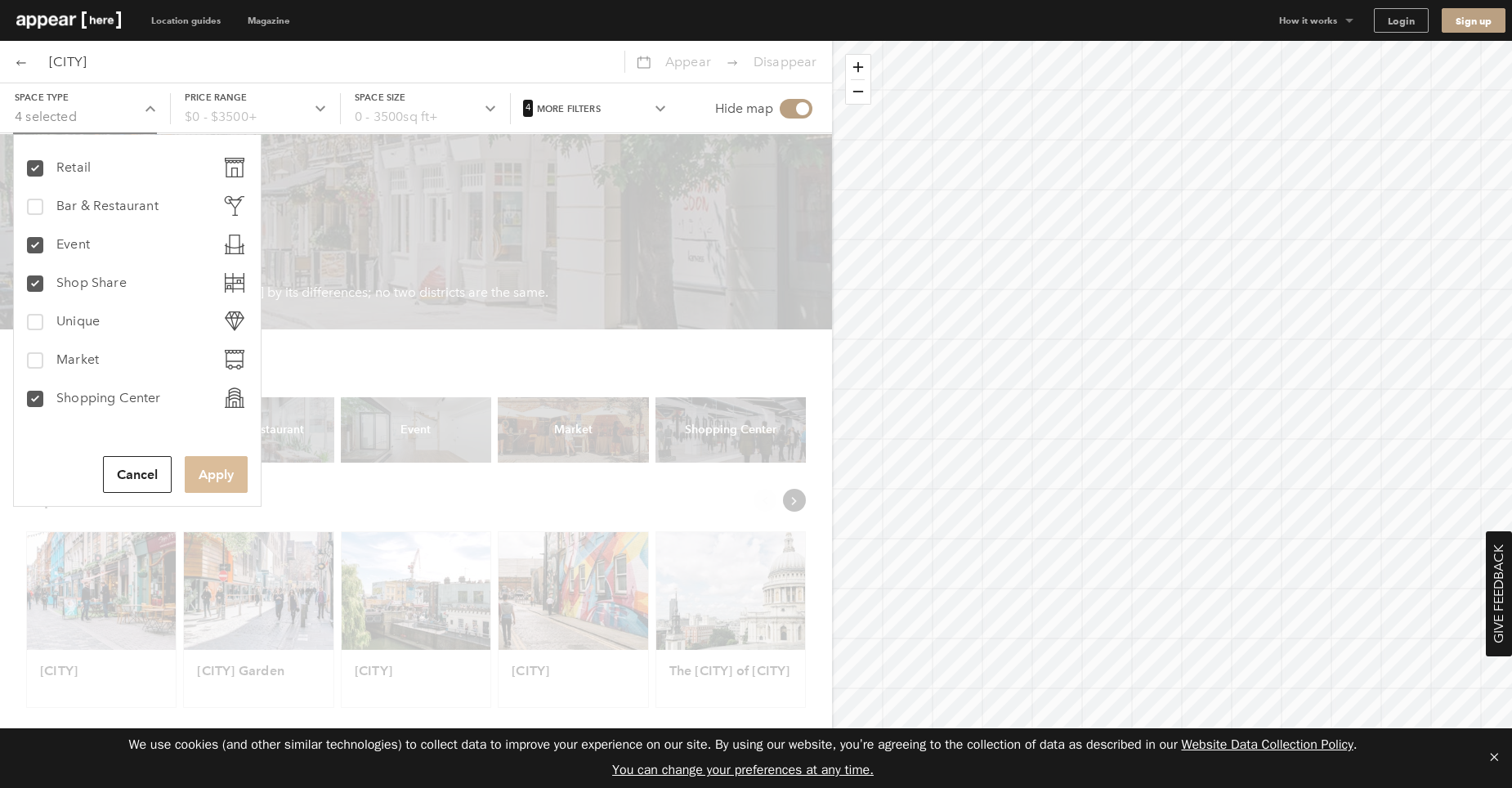 click on "Apply" at bounding box center [216, 474] 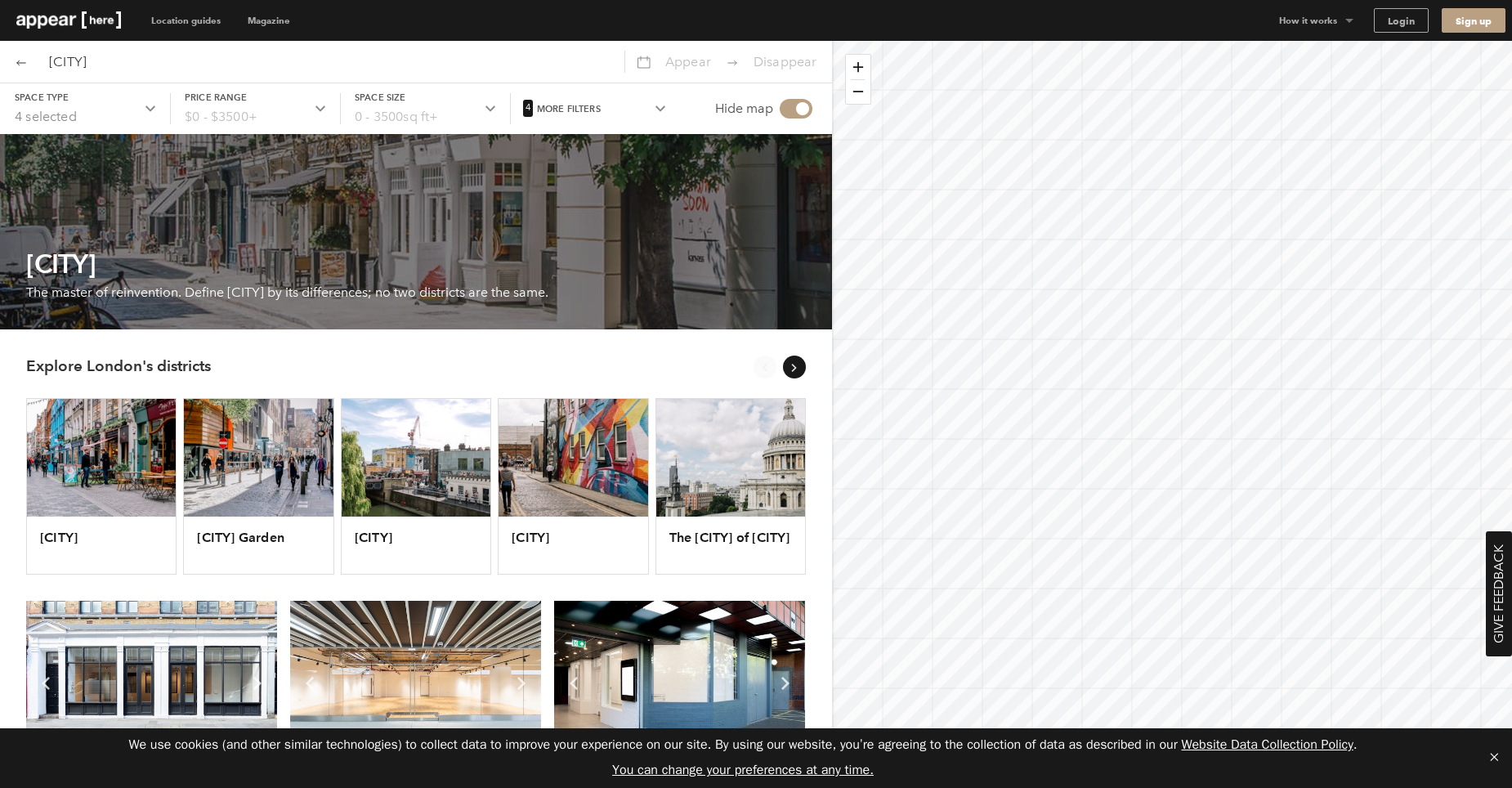 click on "$0 - $3500+" at bounding box center (221, 116) 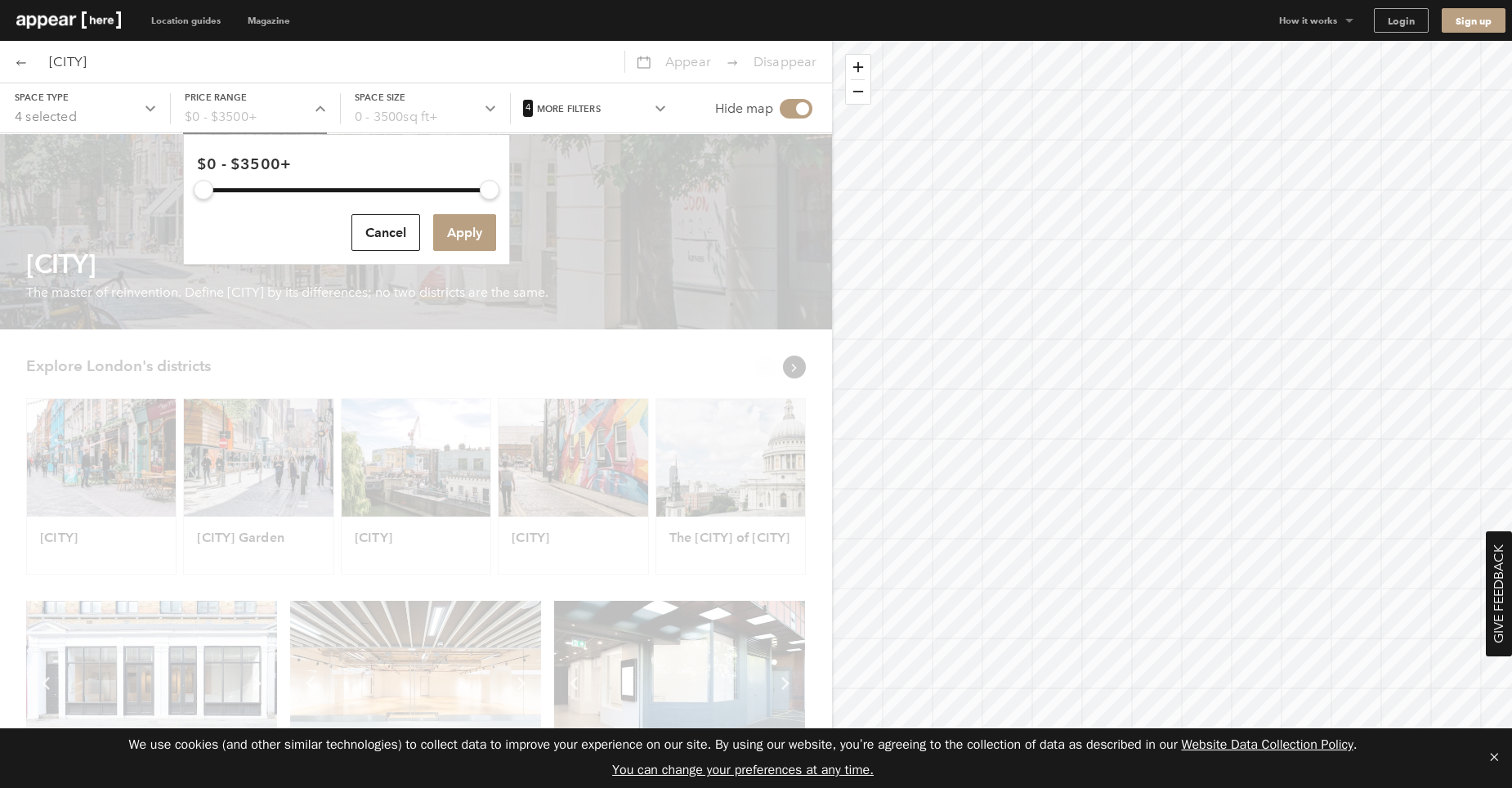 click on "Price range   $0 - $3500+" at bounding box center (255, 109) 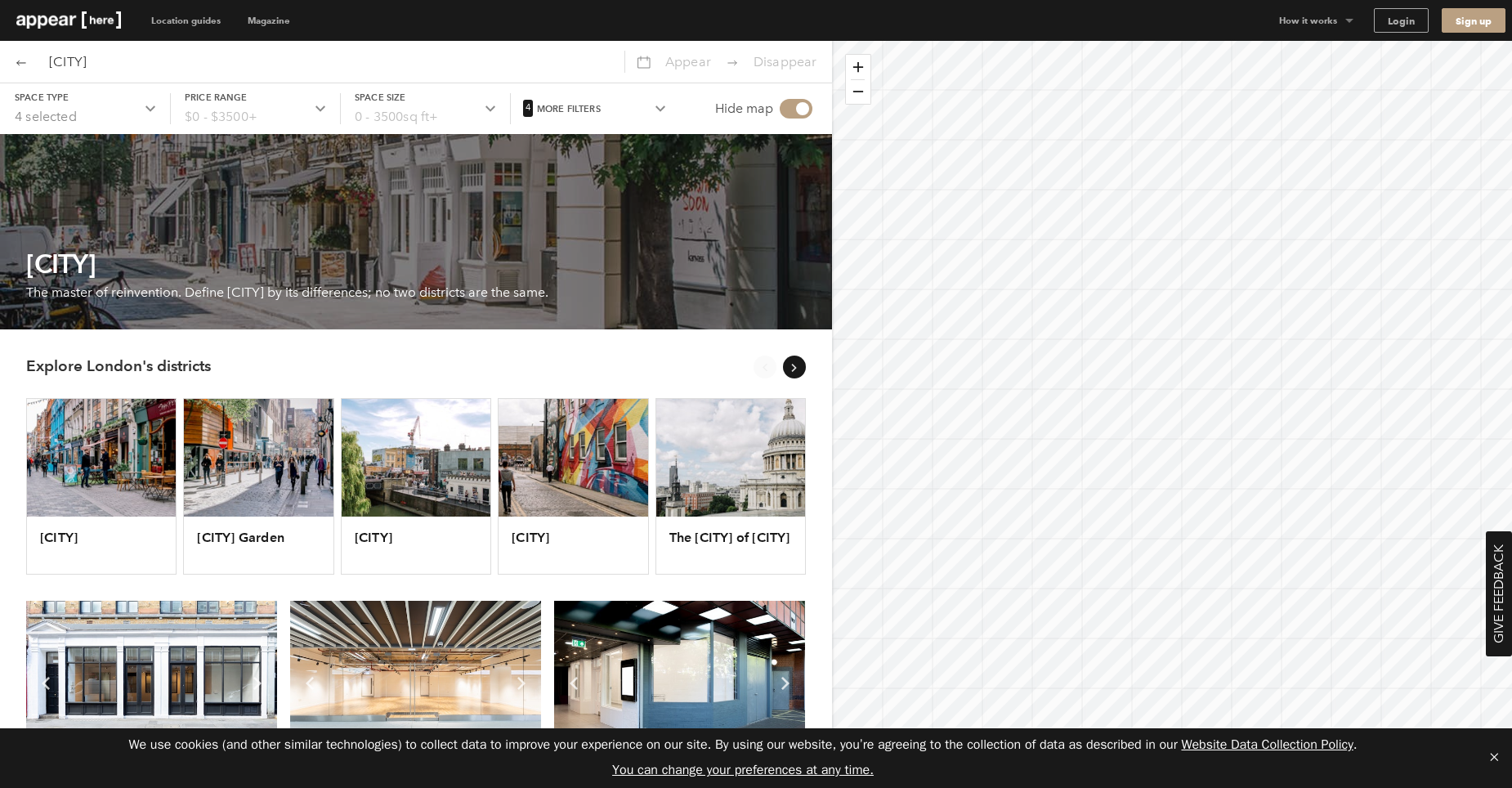click on "0 - 3500  sq ft" at bounding box center [391, 116] 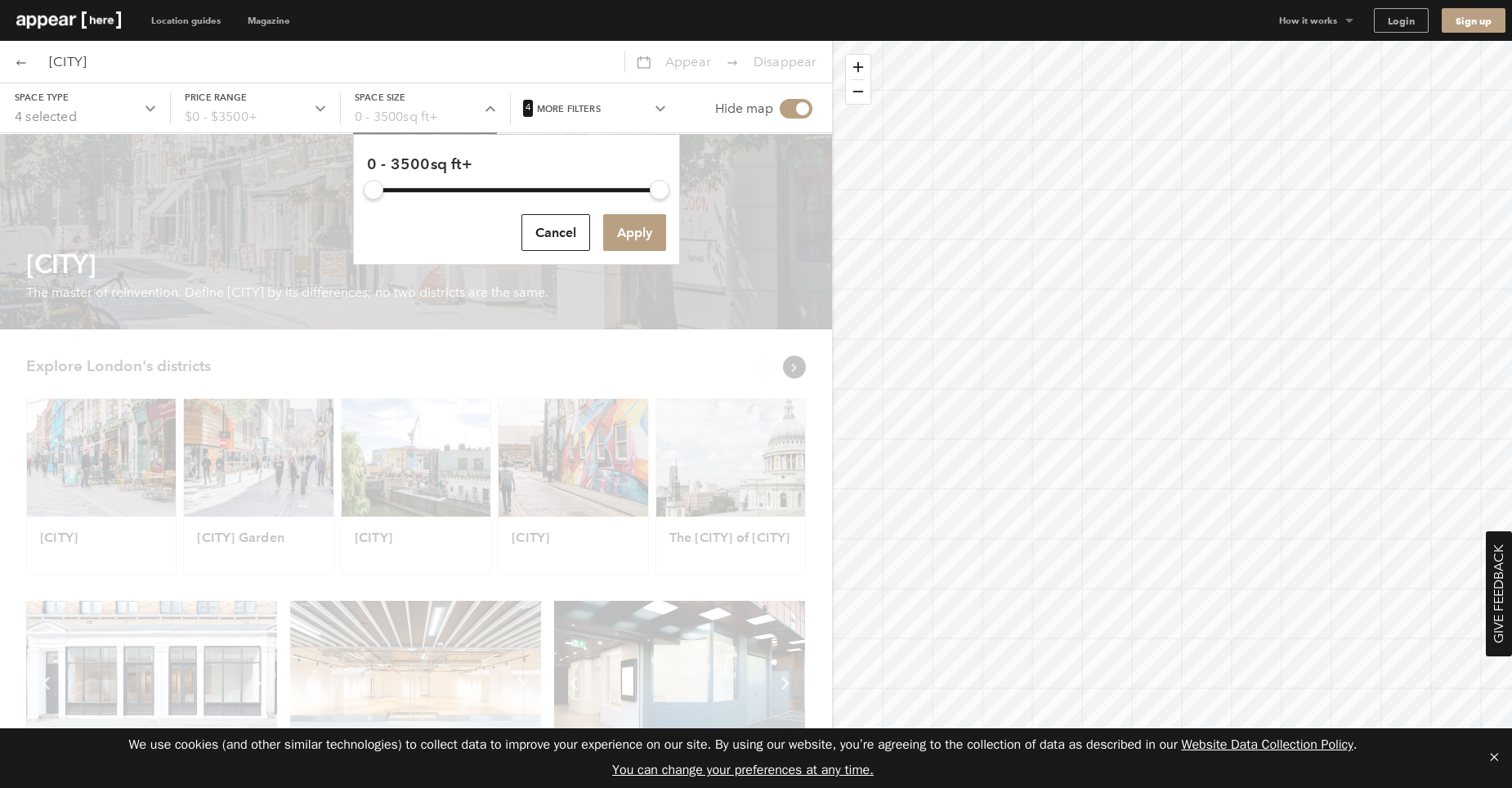 click on "0 - 3500  sq ft" at bounding box center (391, 116) 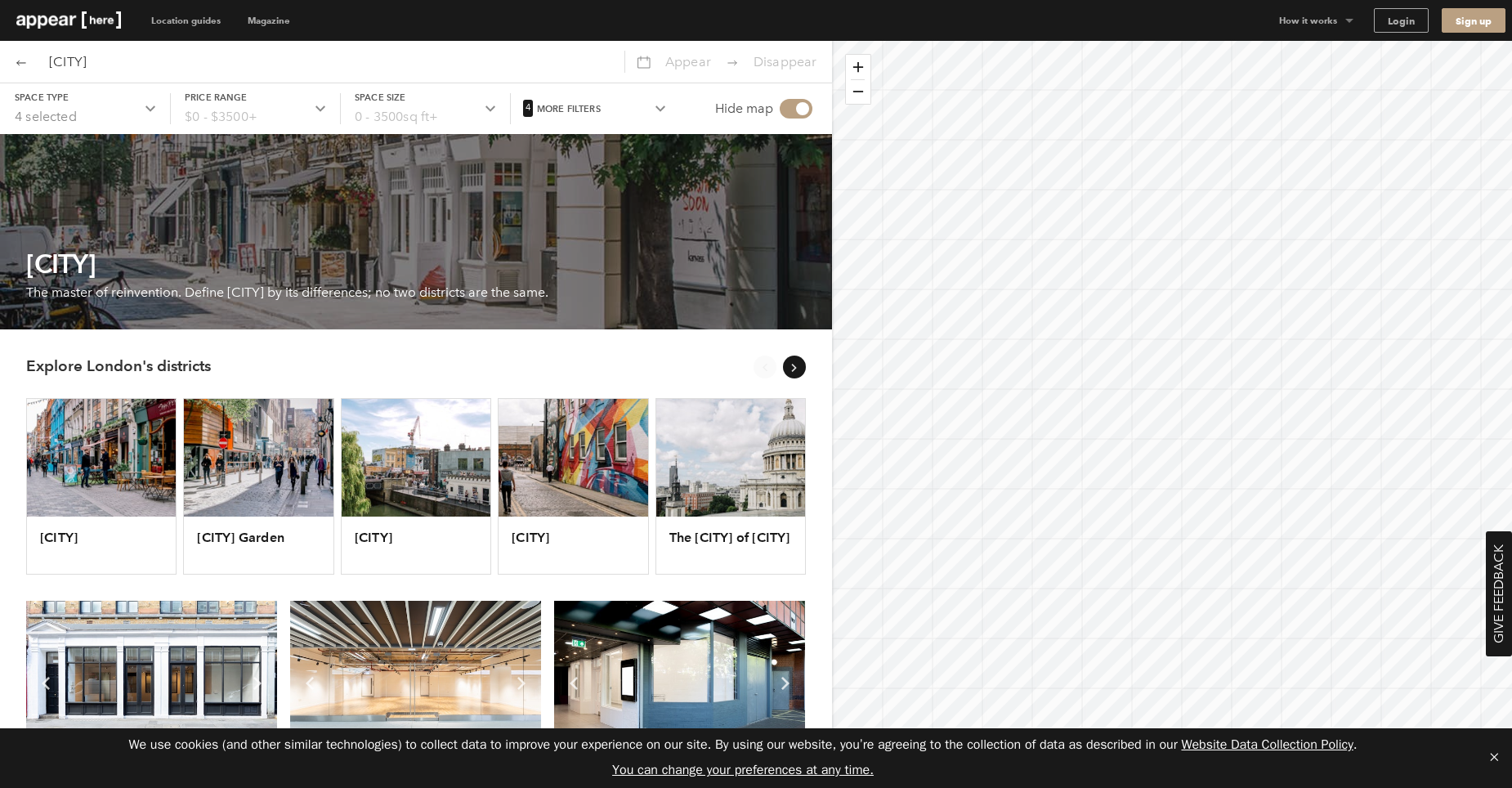 click on "4 More filters   Chevron-up" at bounding box center [85, 109] 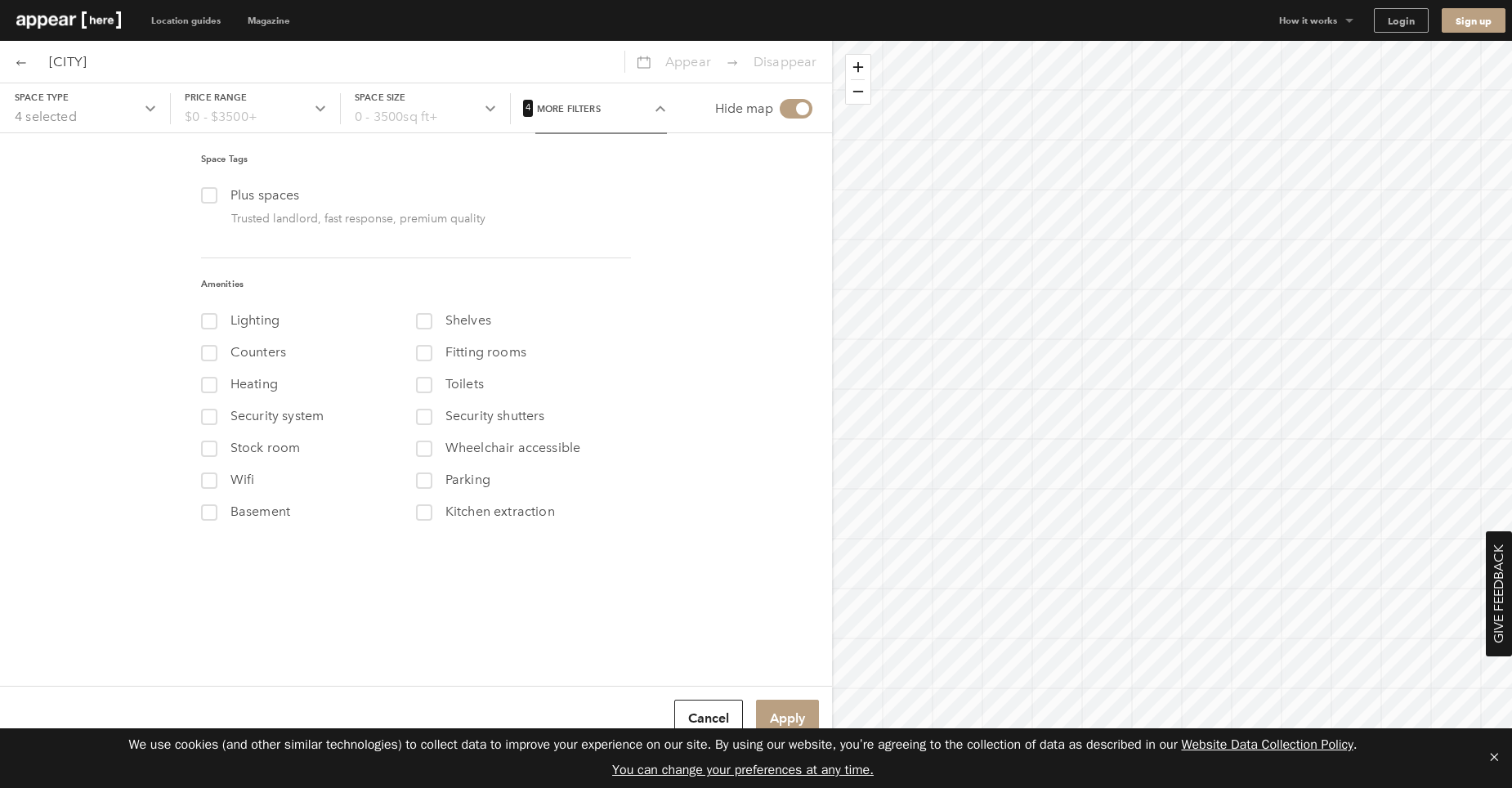 click on "More filters" at bounding box center (601, 109) 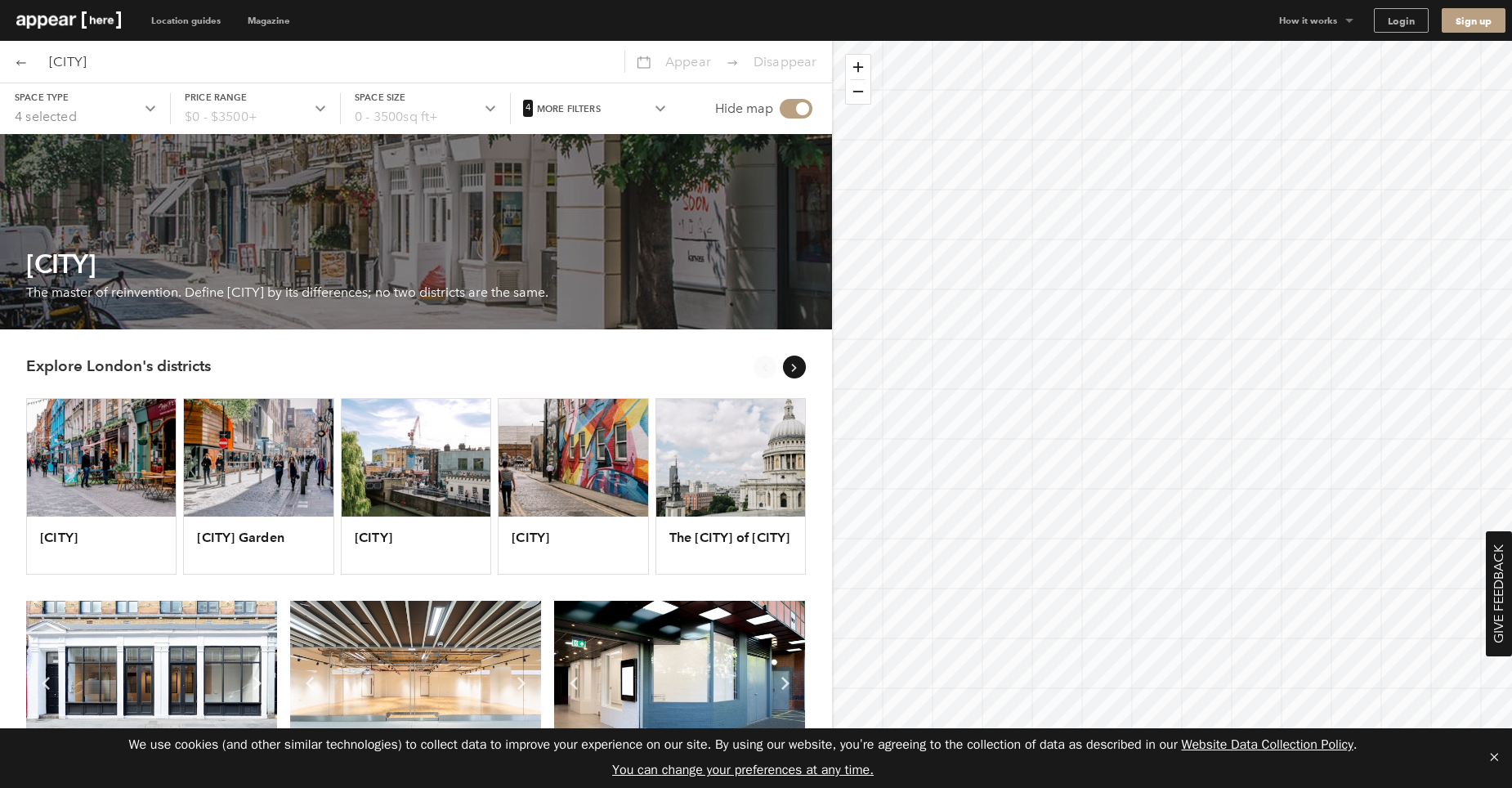click on "Price range   $0 - $3500+" at bounding box center [255, 109] 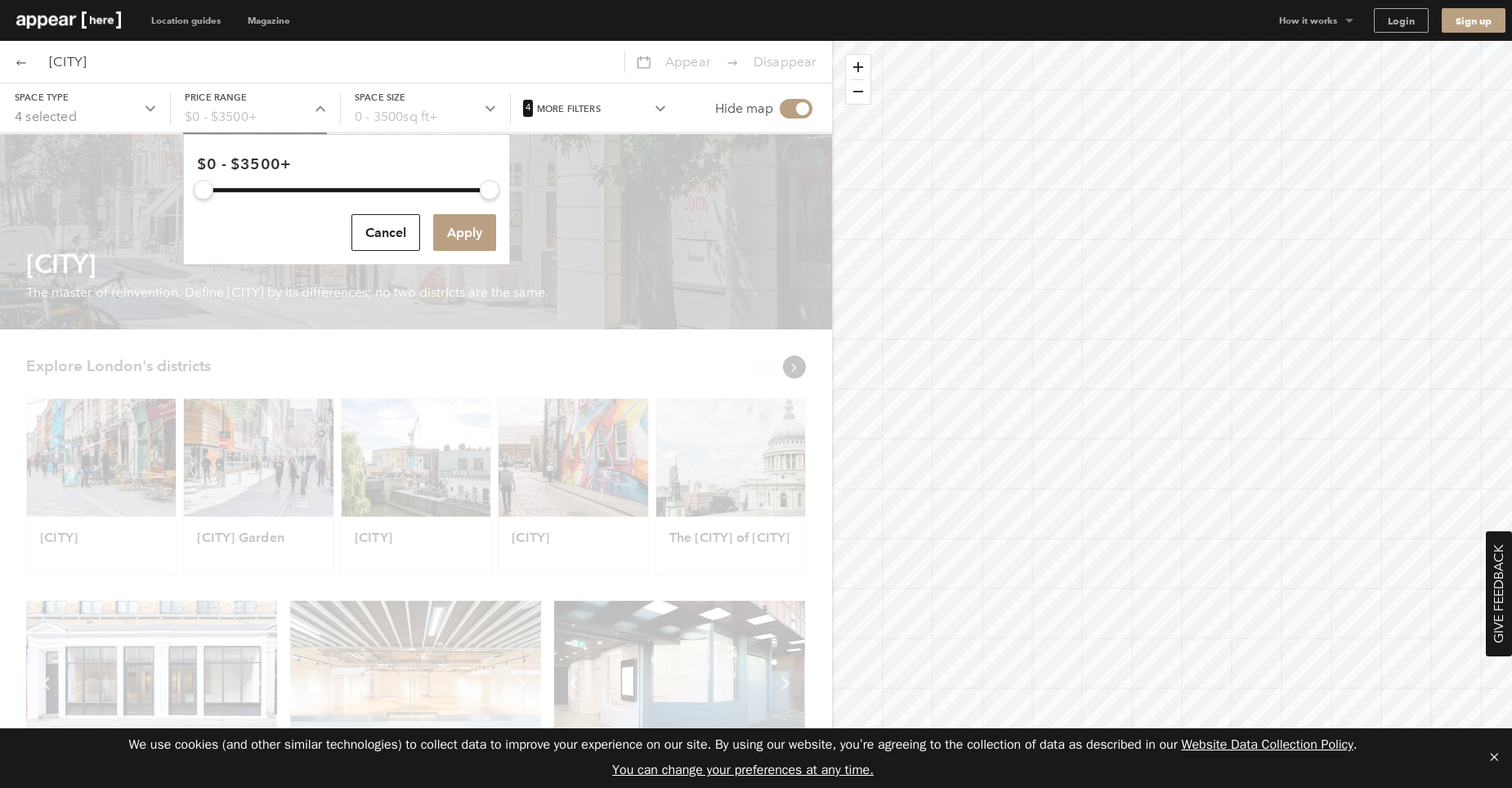 click on "0 - 3500  sq ft" at bounding box center [391, 116] 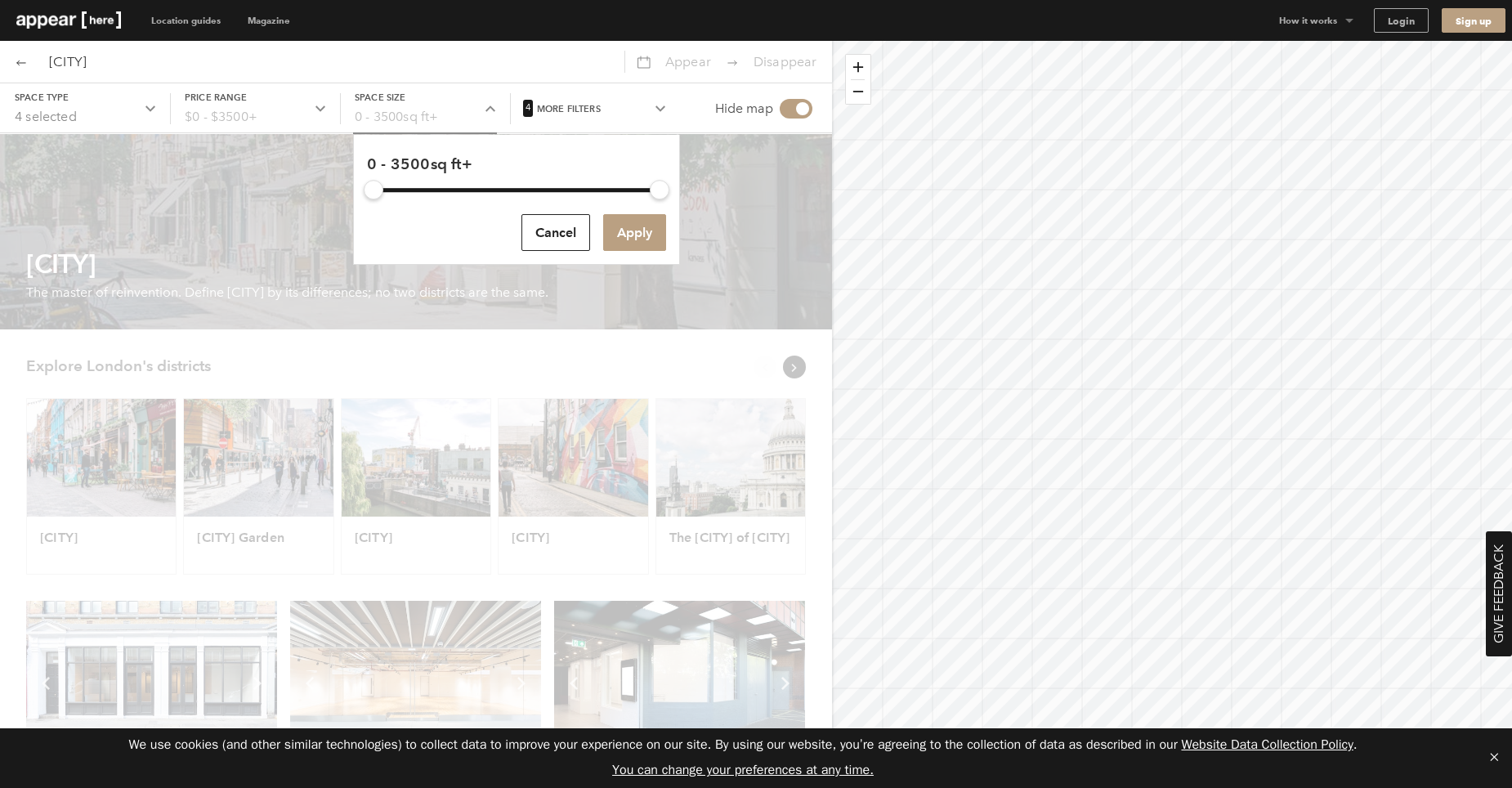 click on "0 - 3500  sq ft" at bounding box center [391, 116] 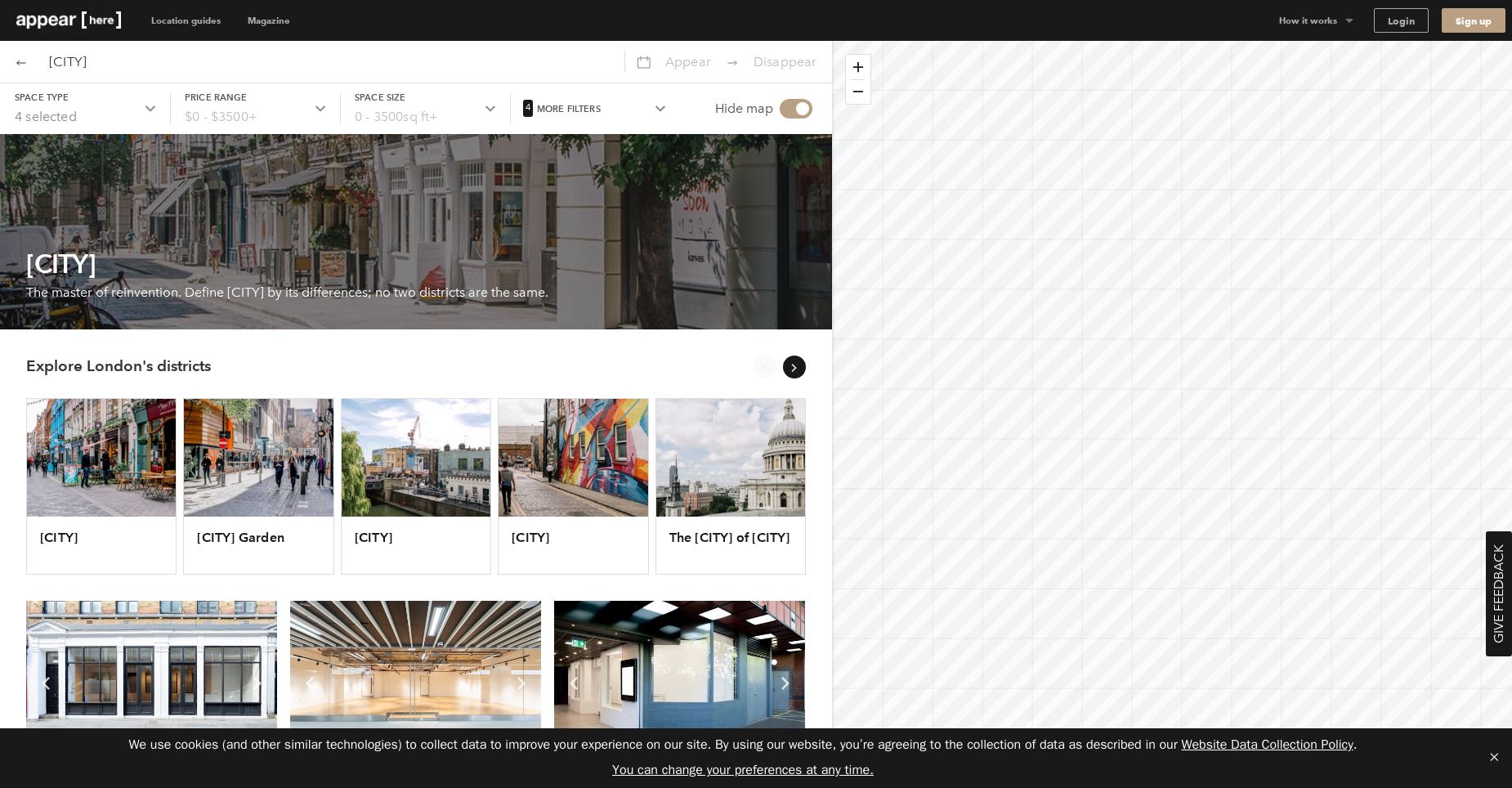 click on "0 - 3500  sq ft" at bounding box center [391, 116] 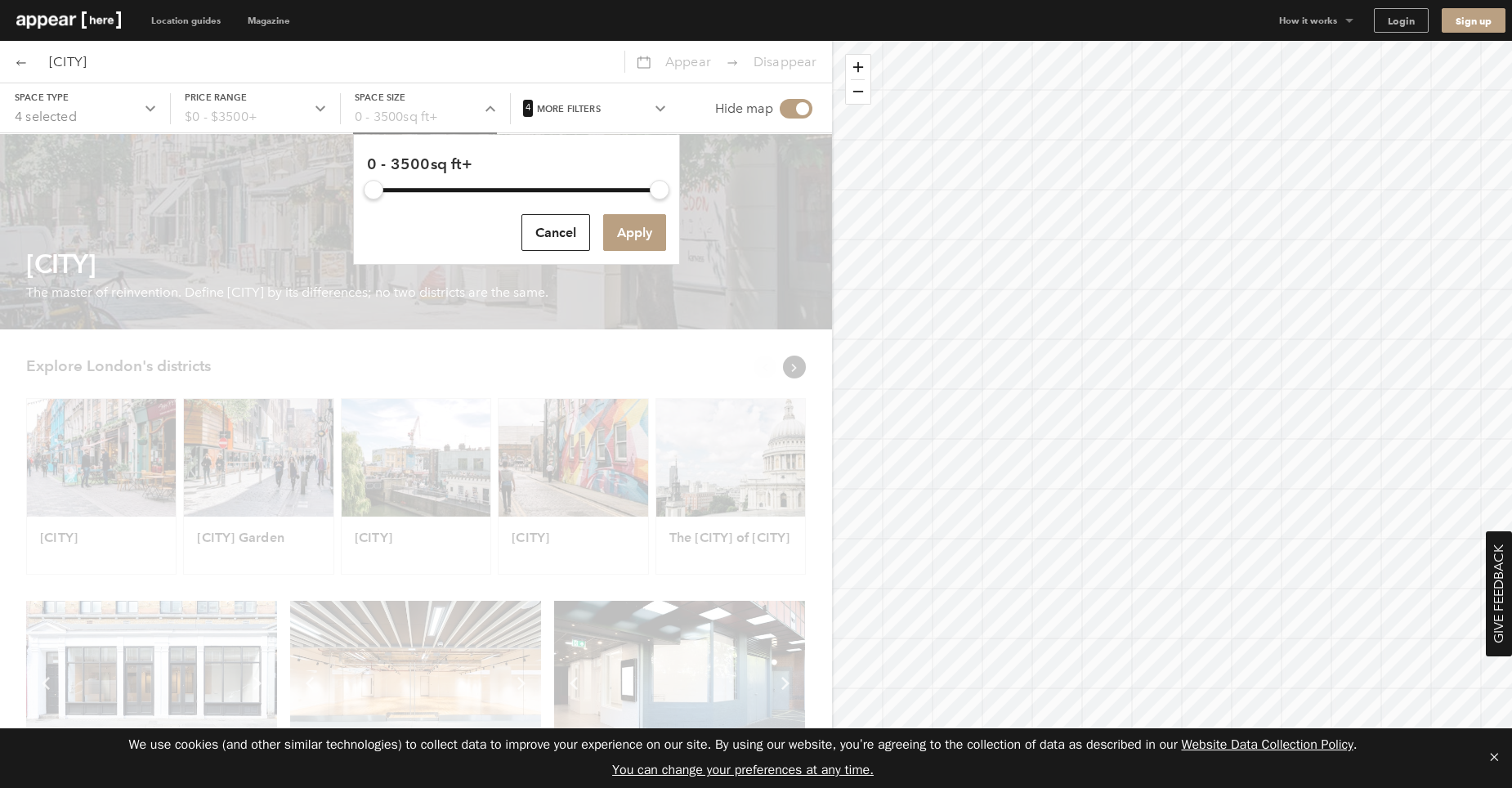 click on "0 - 3500  sq ft + 0 3500 Cancel Apply" at bounding box center [517, 199] 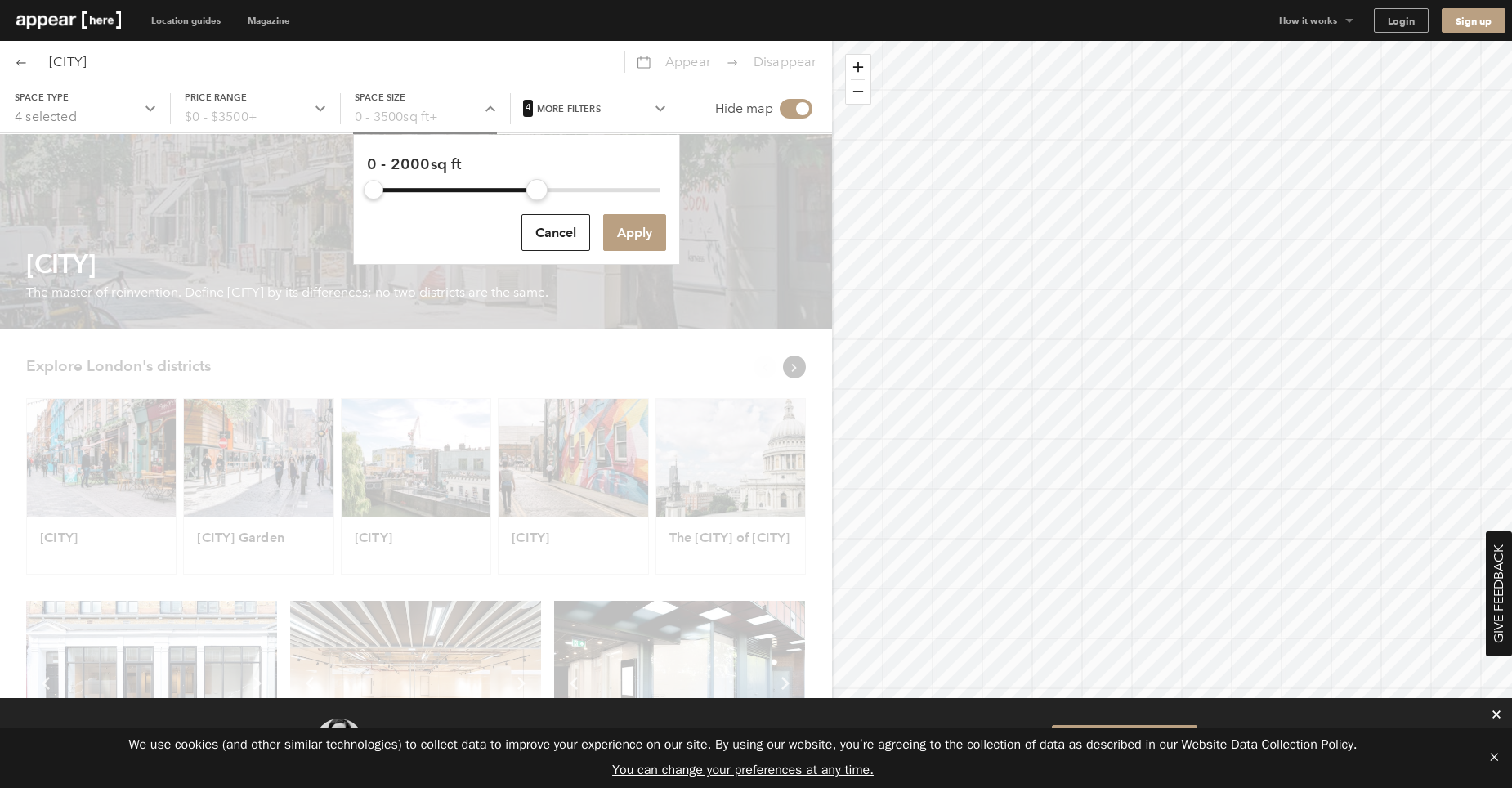 drag, startPoint x: 657, startPoint y: 195, endPoint x: 536, endPoint y: 199, distance: 121.0661 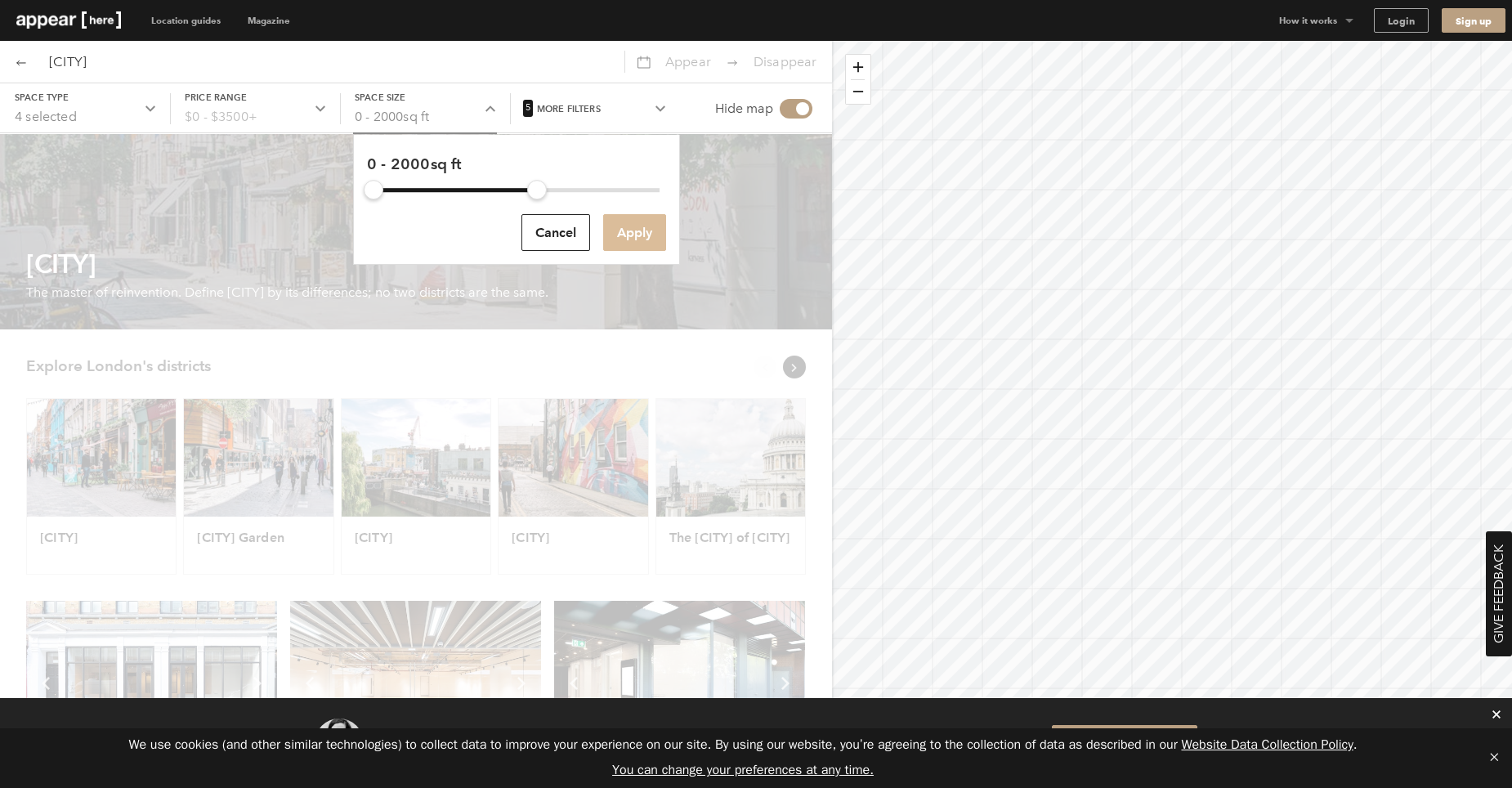 click on "Apply" at bounding box center (634, 232) 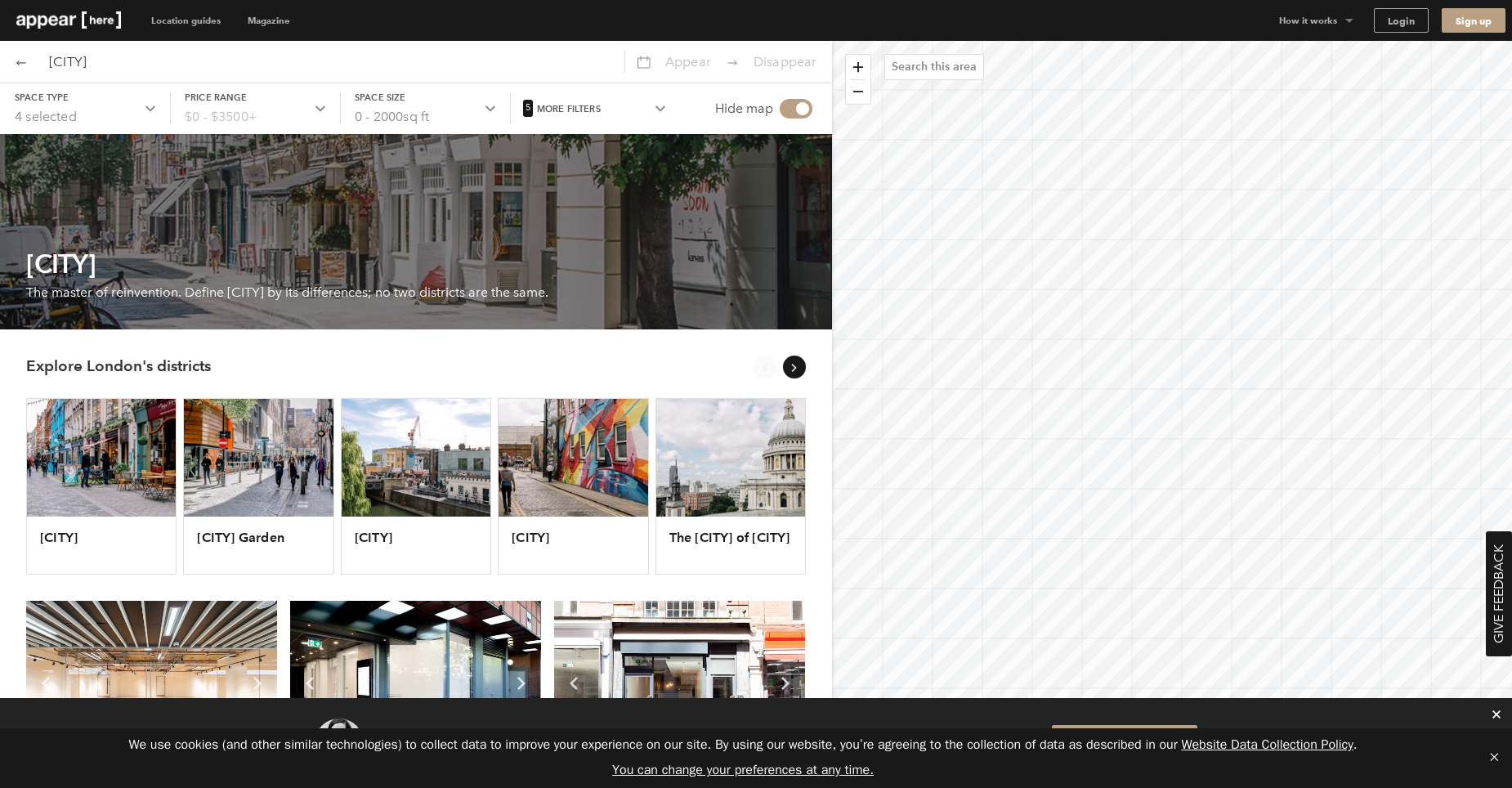 click on "More filters" at bounding box center (85, 97) 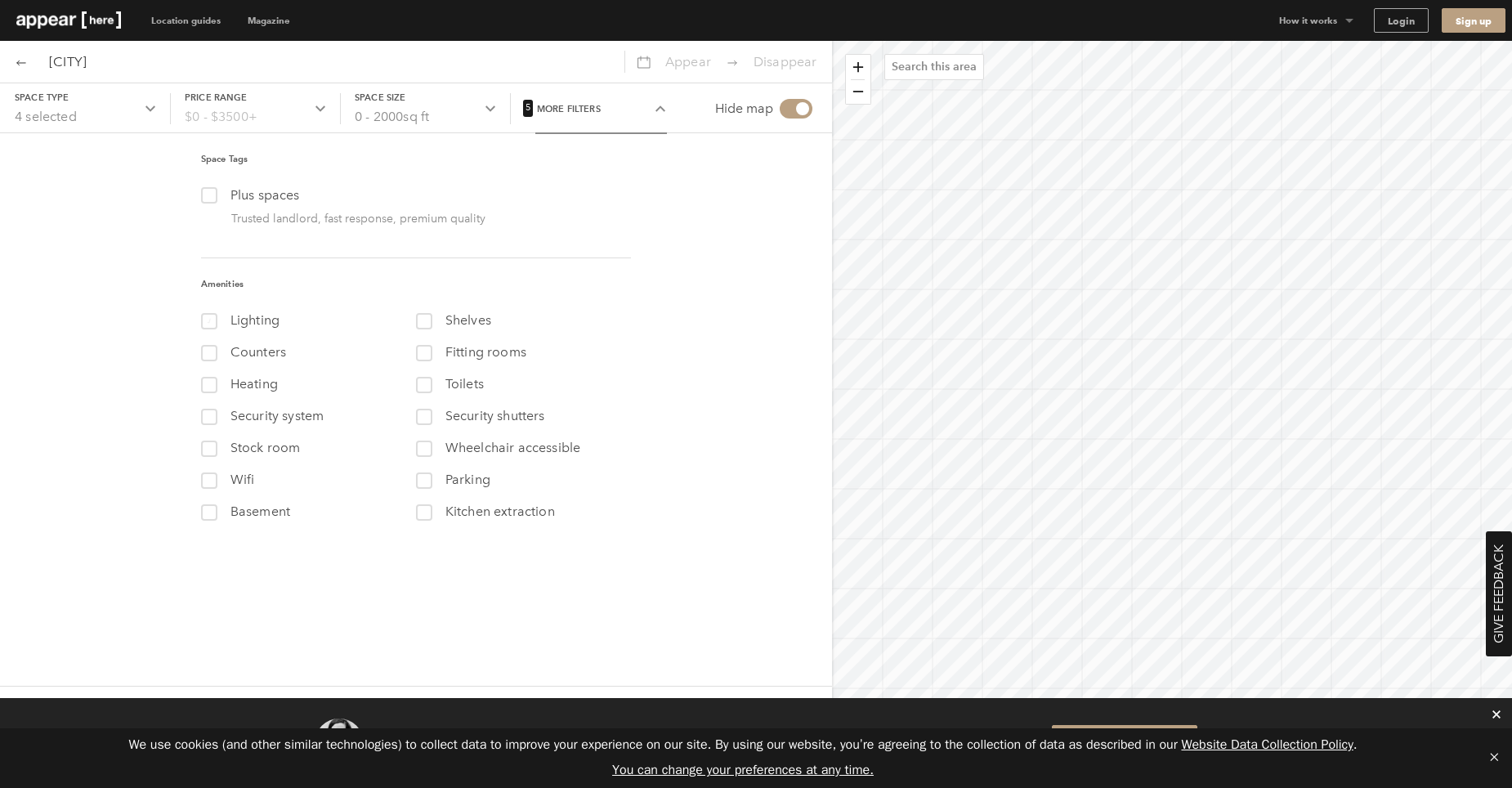 click at bounding box center [208, 320] 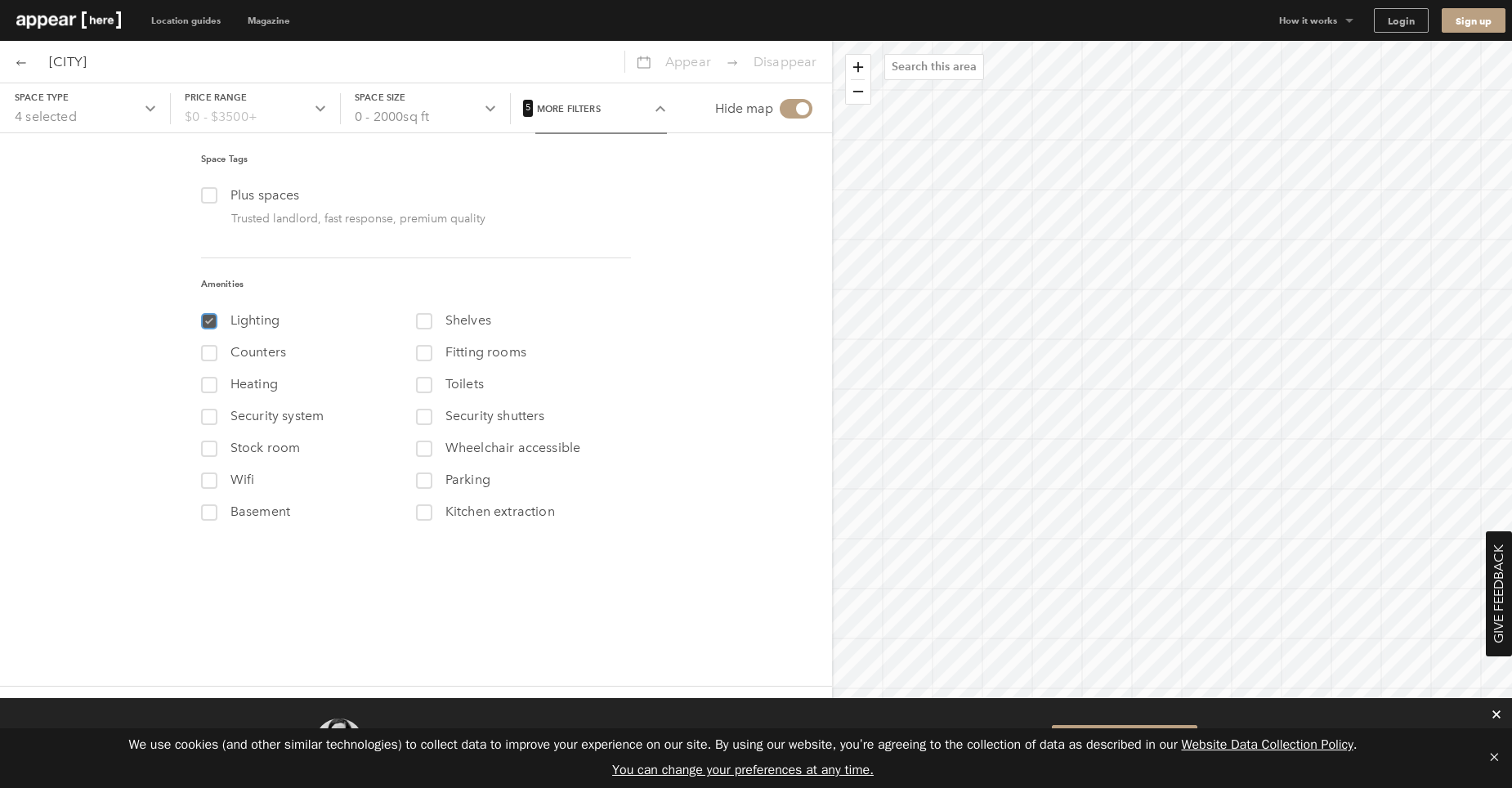 checkbox on "true" 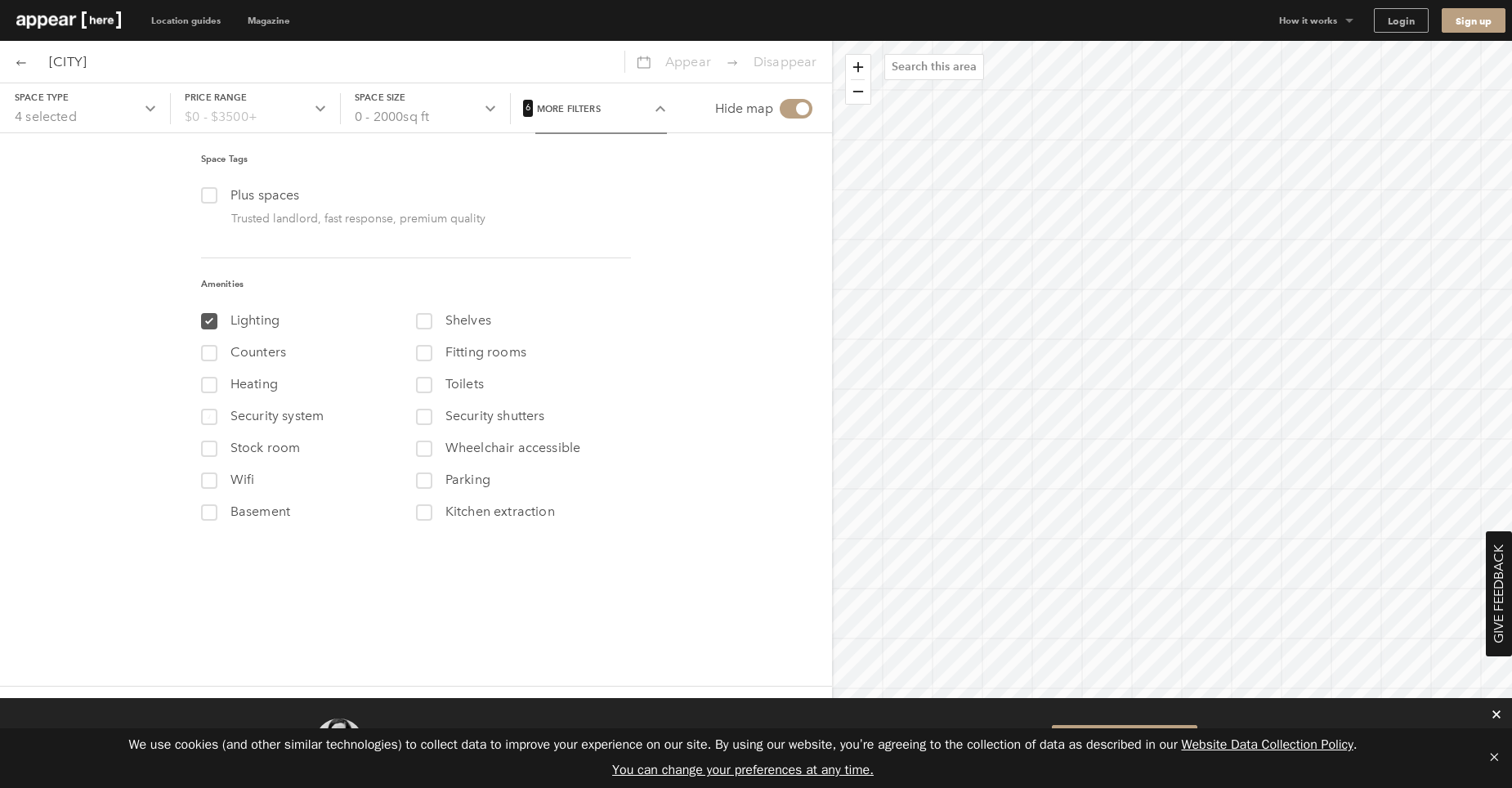 click at bounding box center [208, 416] 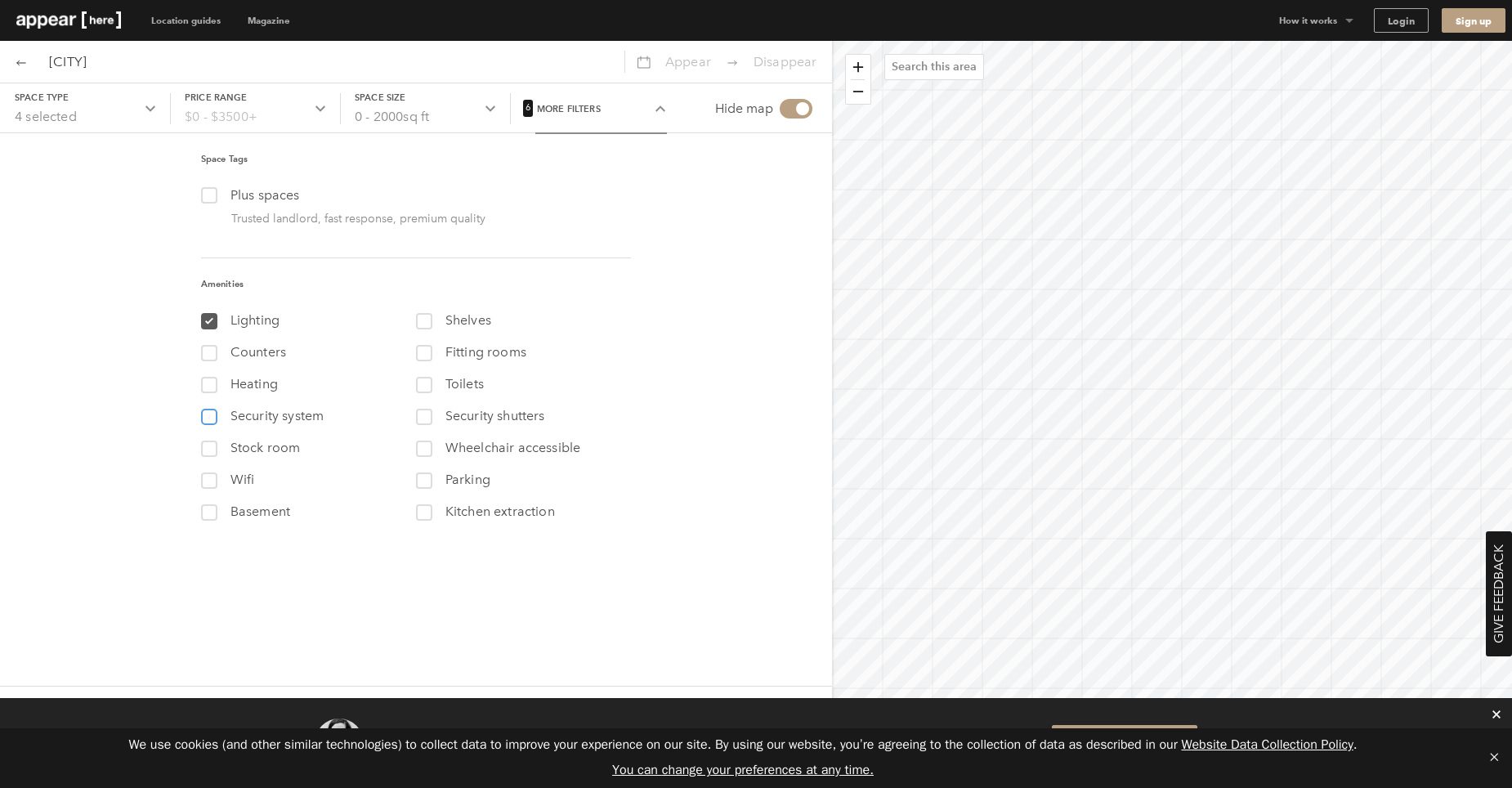 click on "7 Security system" at bounding box center [208, 412] 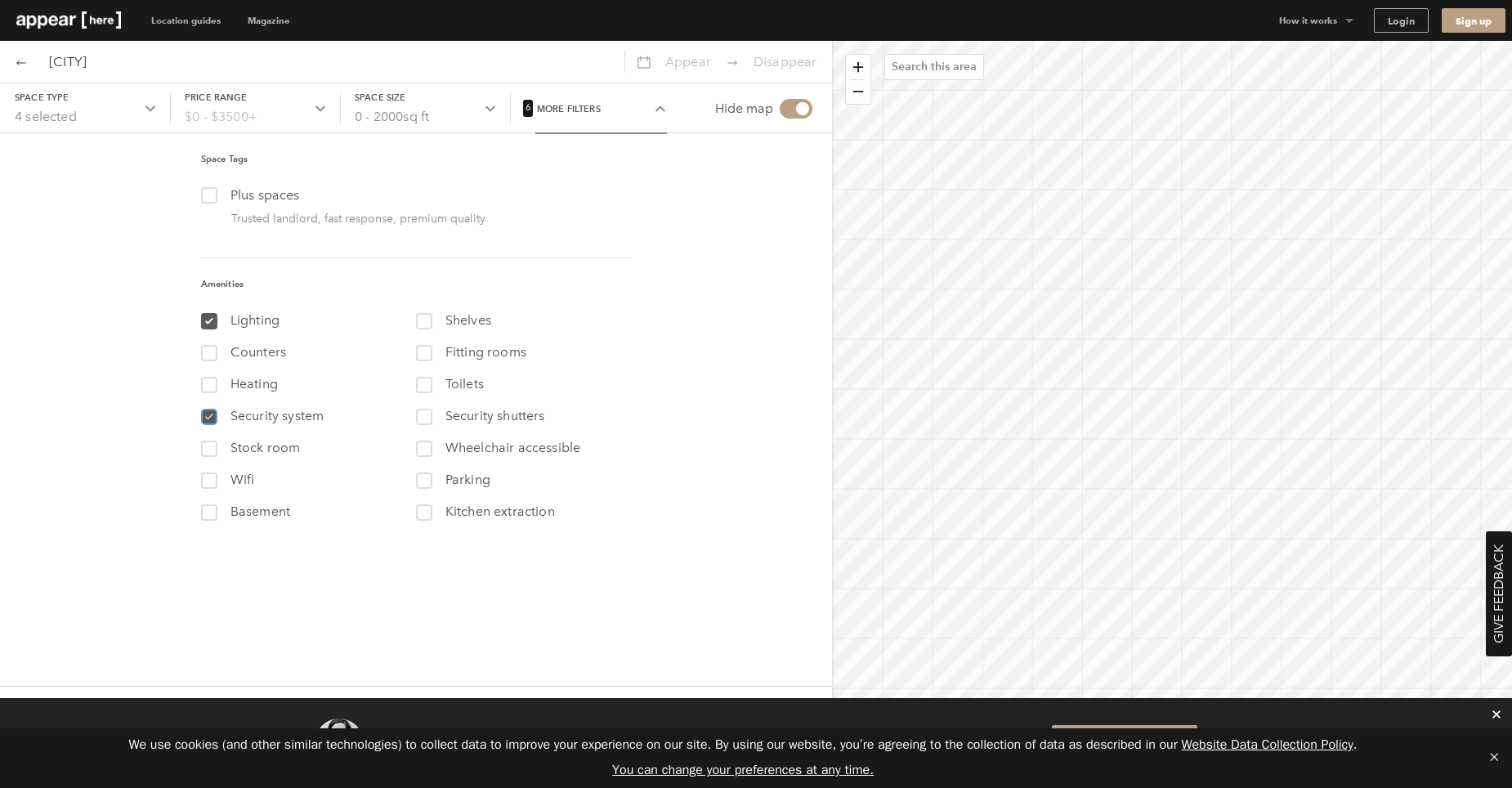 checkbox on "true" 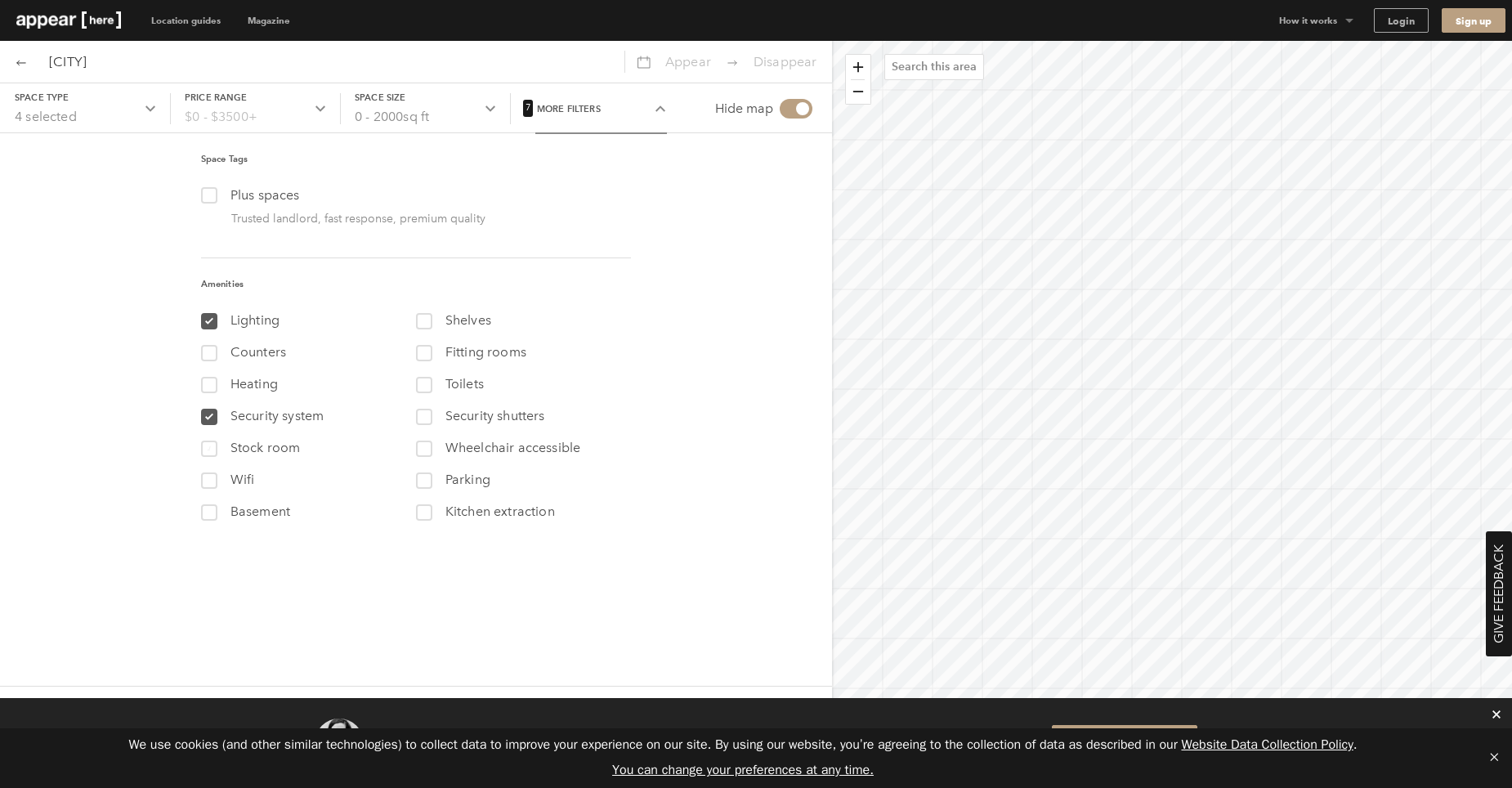 click at bounding box center (208, 448) 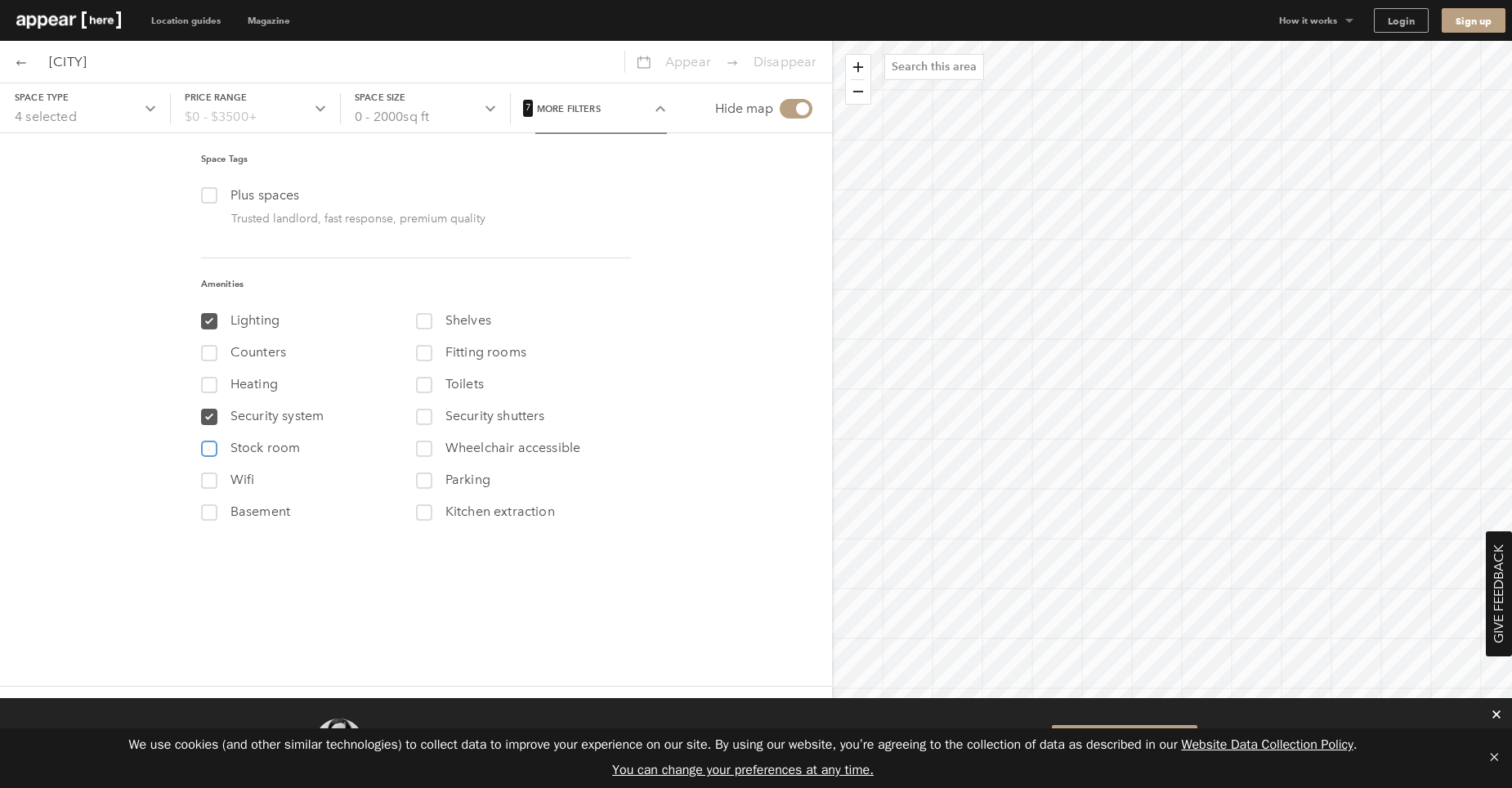 click on "9 Stock room" at bounding box center [208, 444] 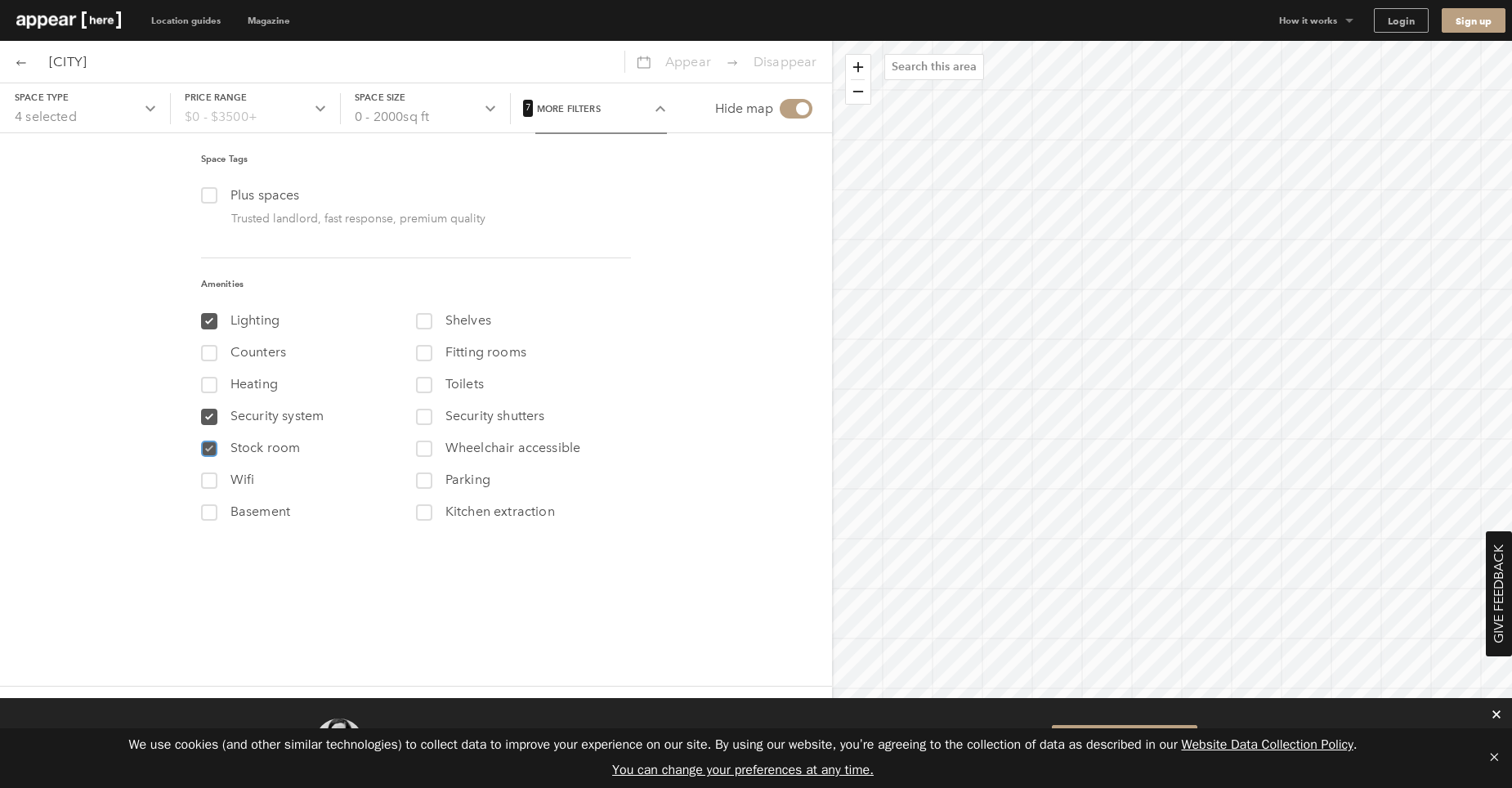 checkbox on "true" 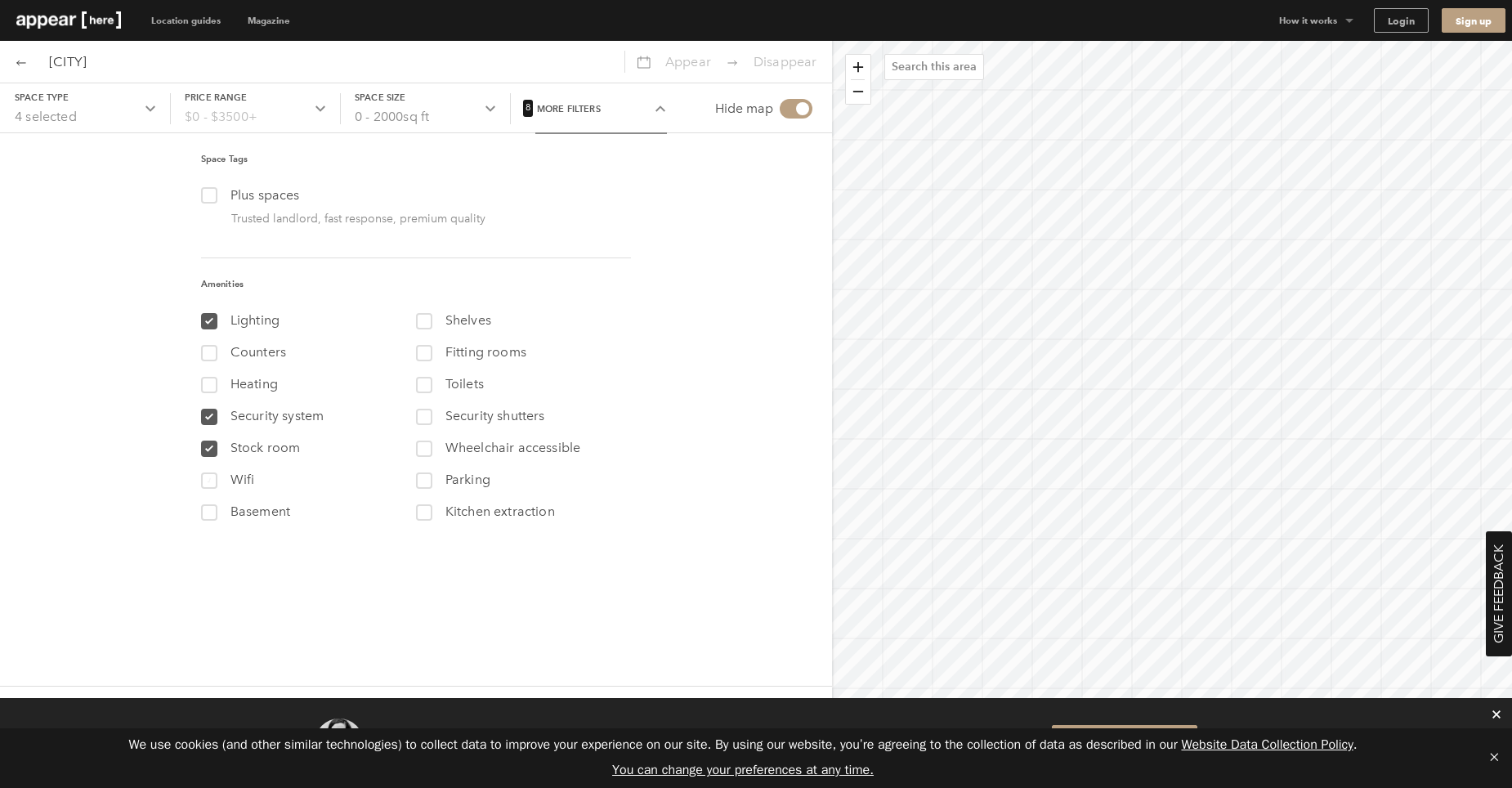 click at bounding box center [209, 481] 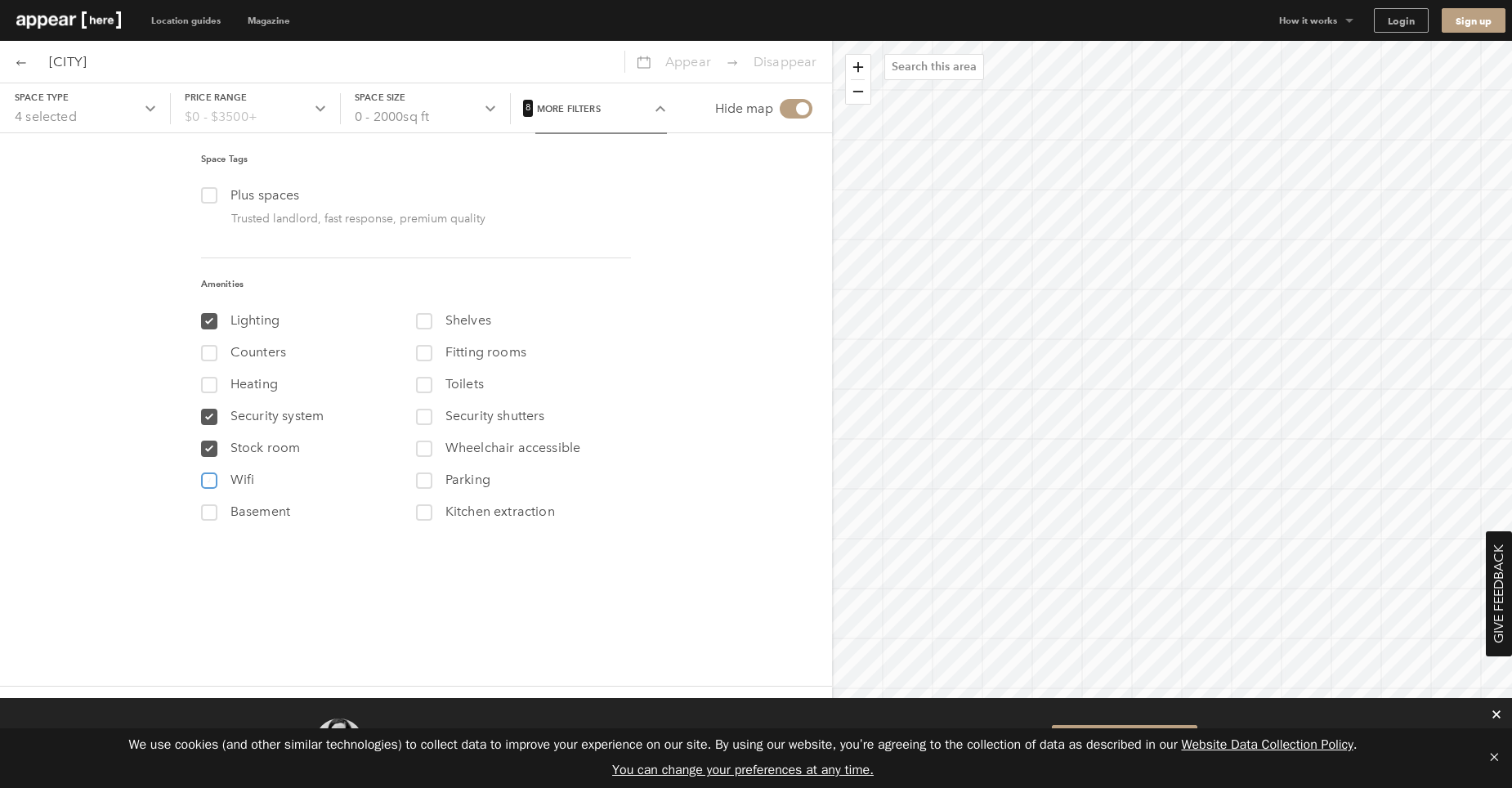 click on "12 Wifi" at bounding box center (208, 476) 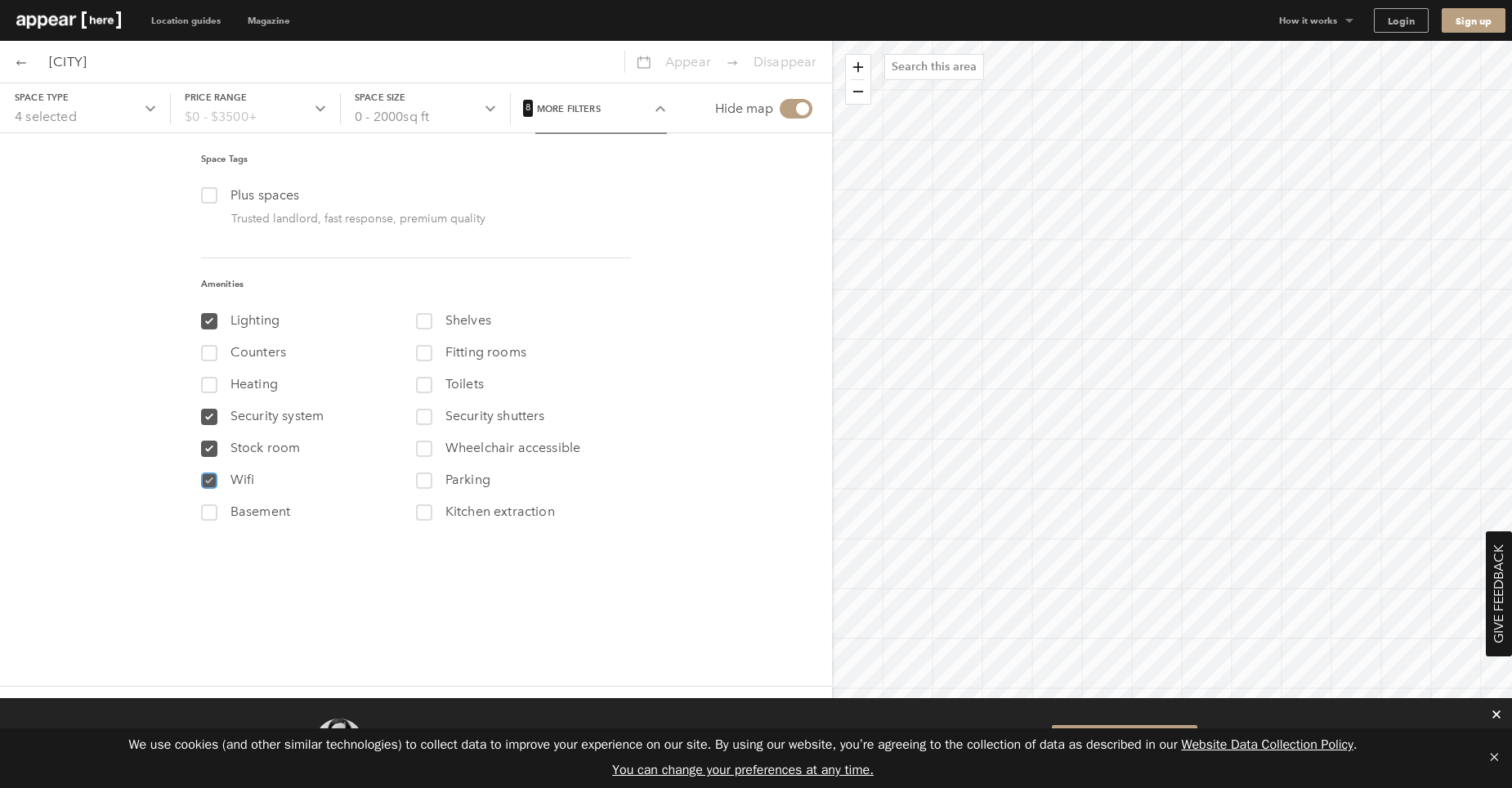 checkbox on "true" 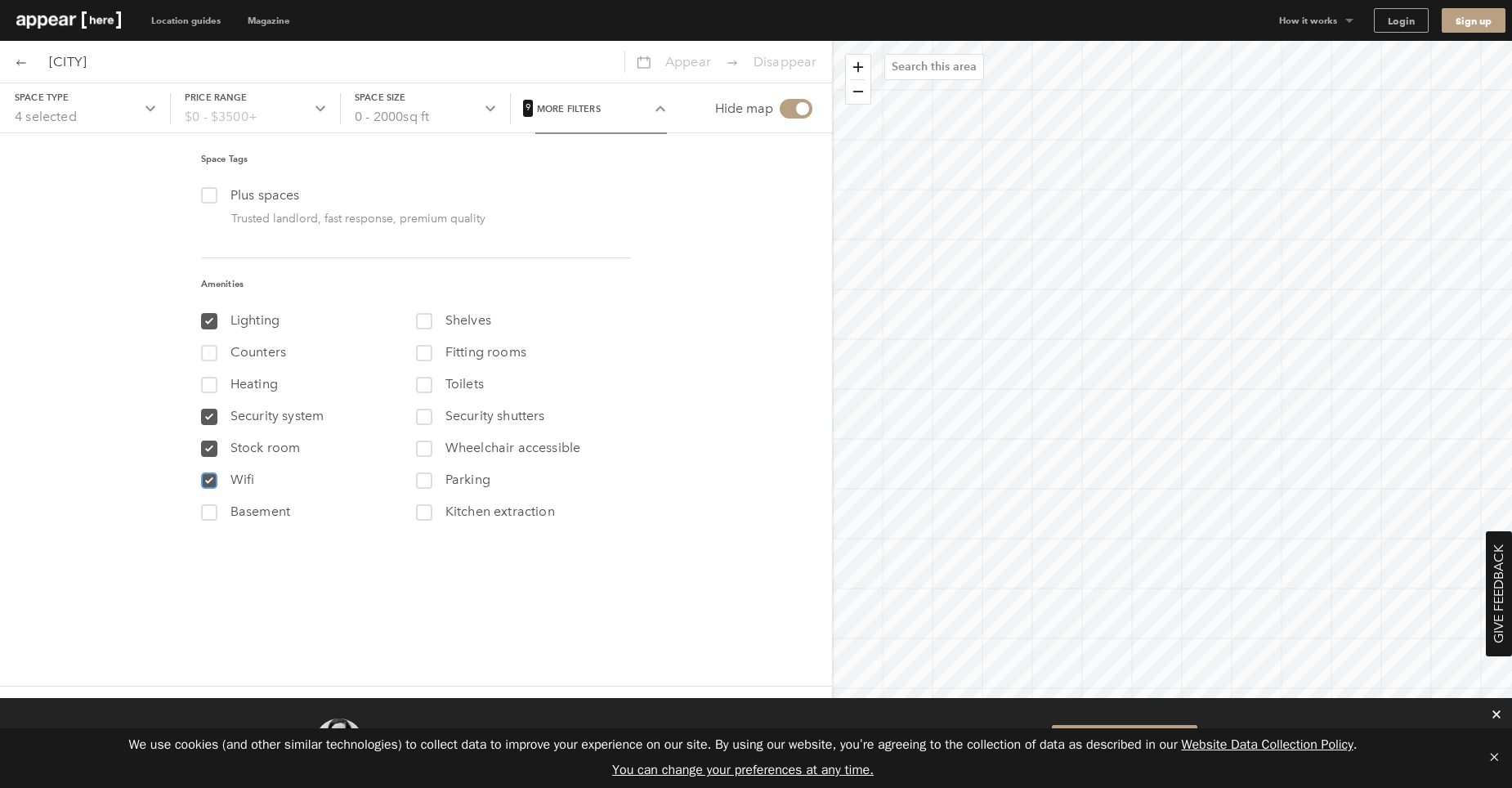 scroll, scrollTop: 0, scrollLeft: 0, axis: both 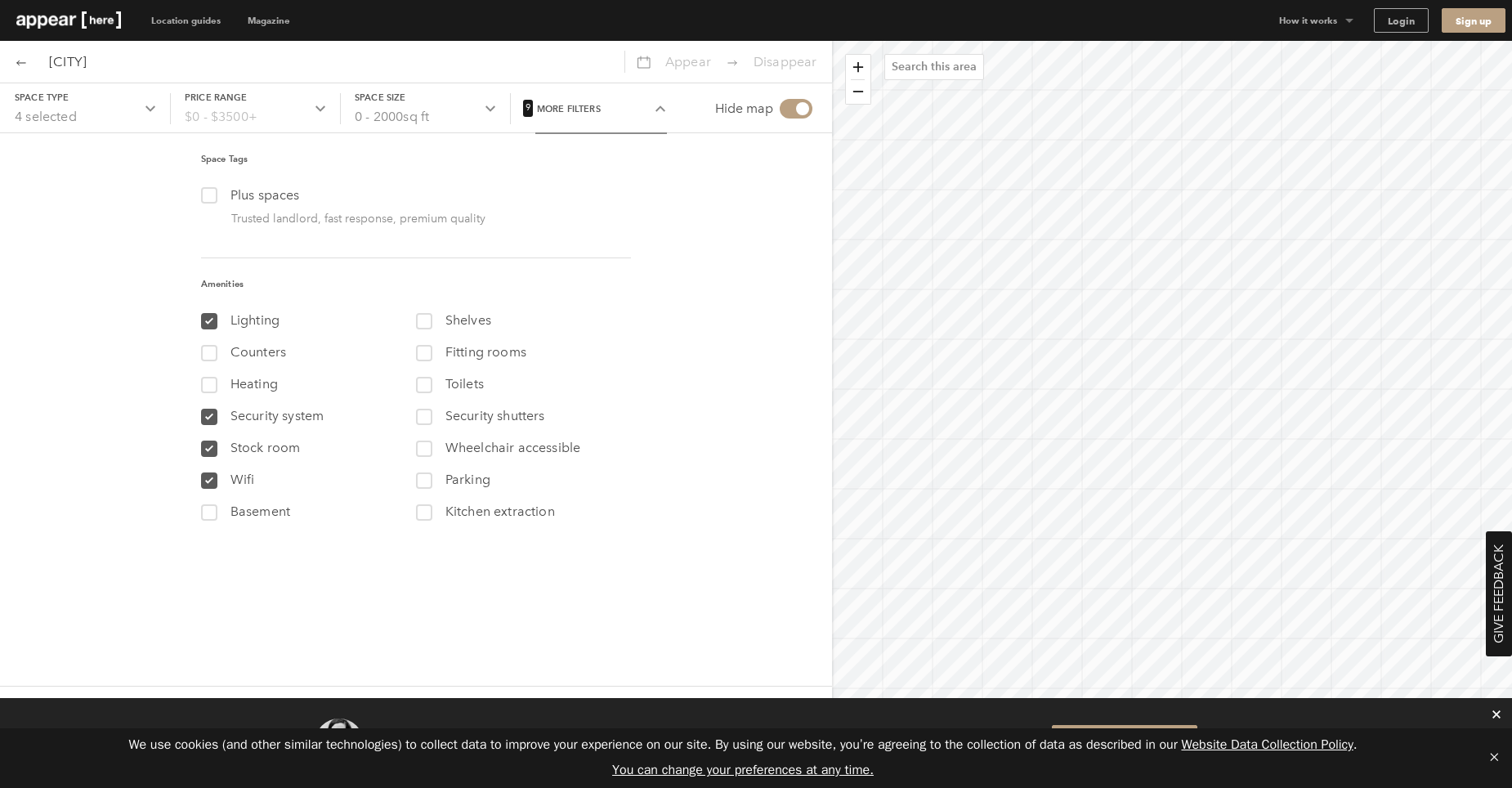 click on "More filters" at bounding box center (601, 109) 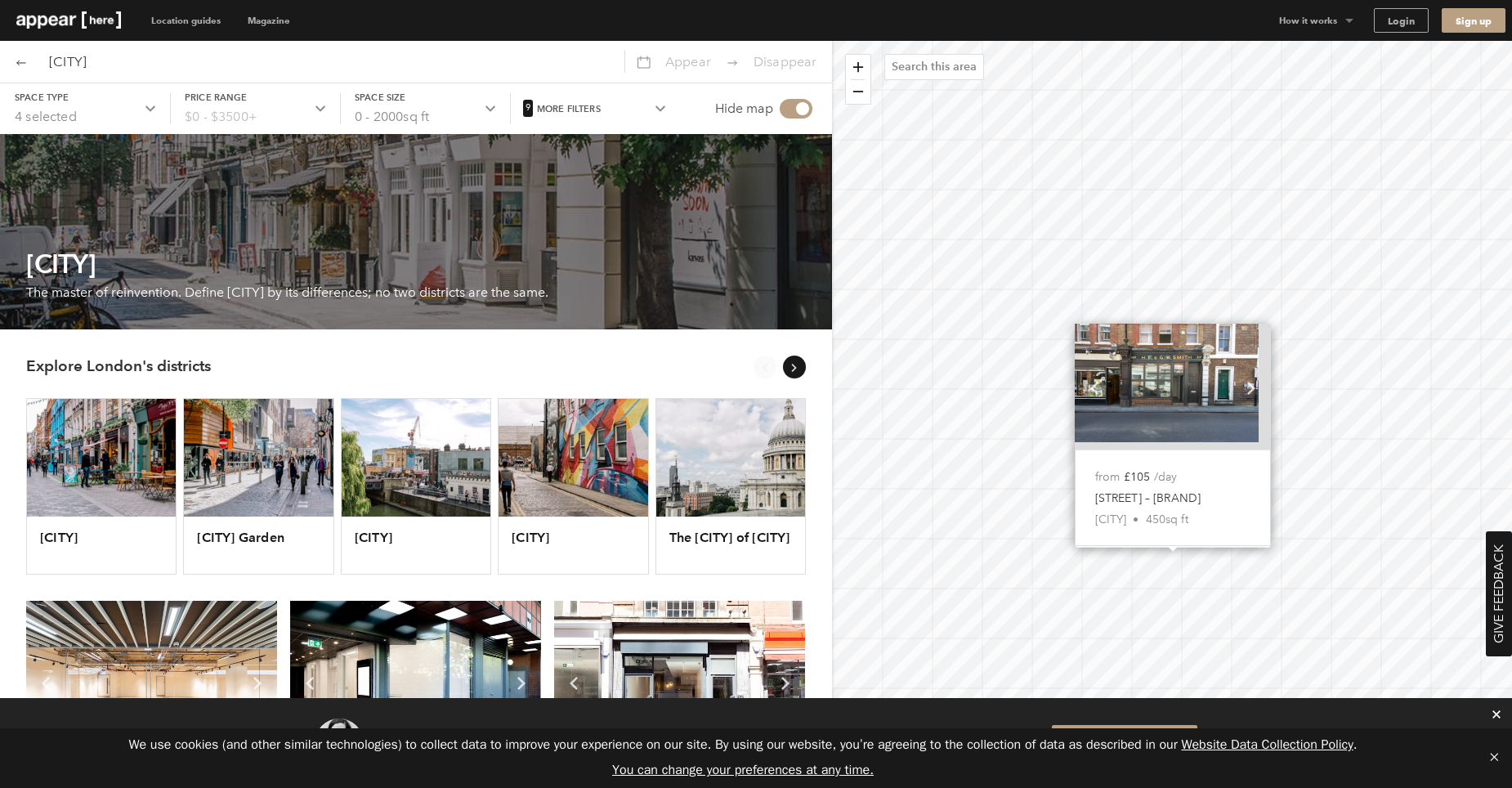 scroll, scrollTop: 0, scrollLeft: 0, axis: both 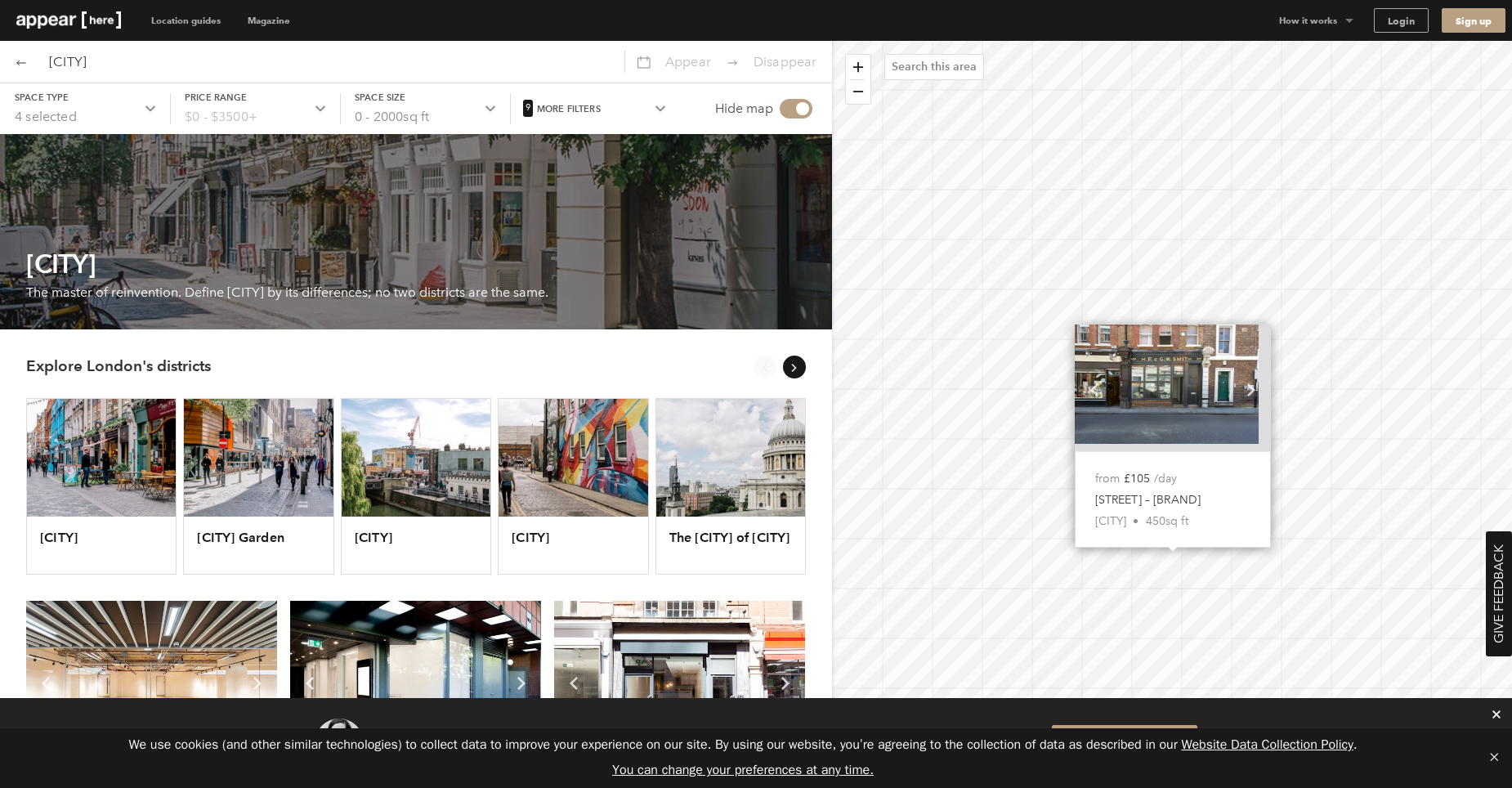 click at bounding box center (1166, 384) 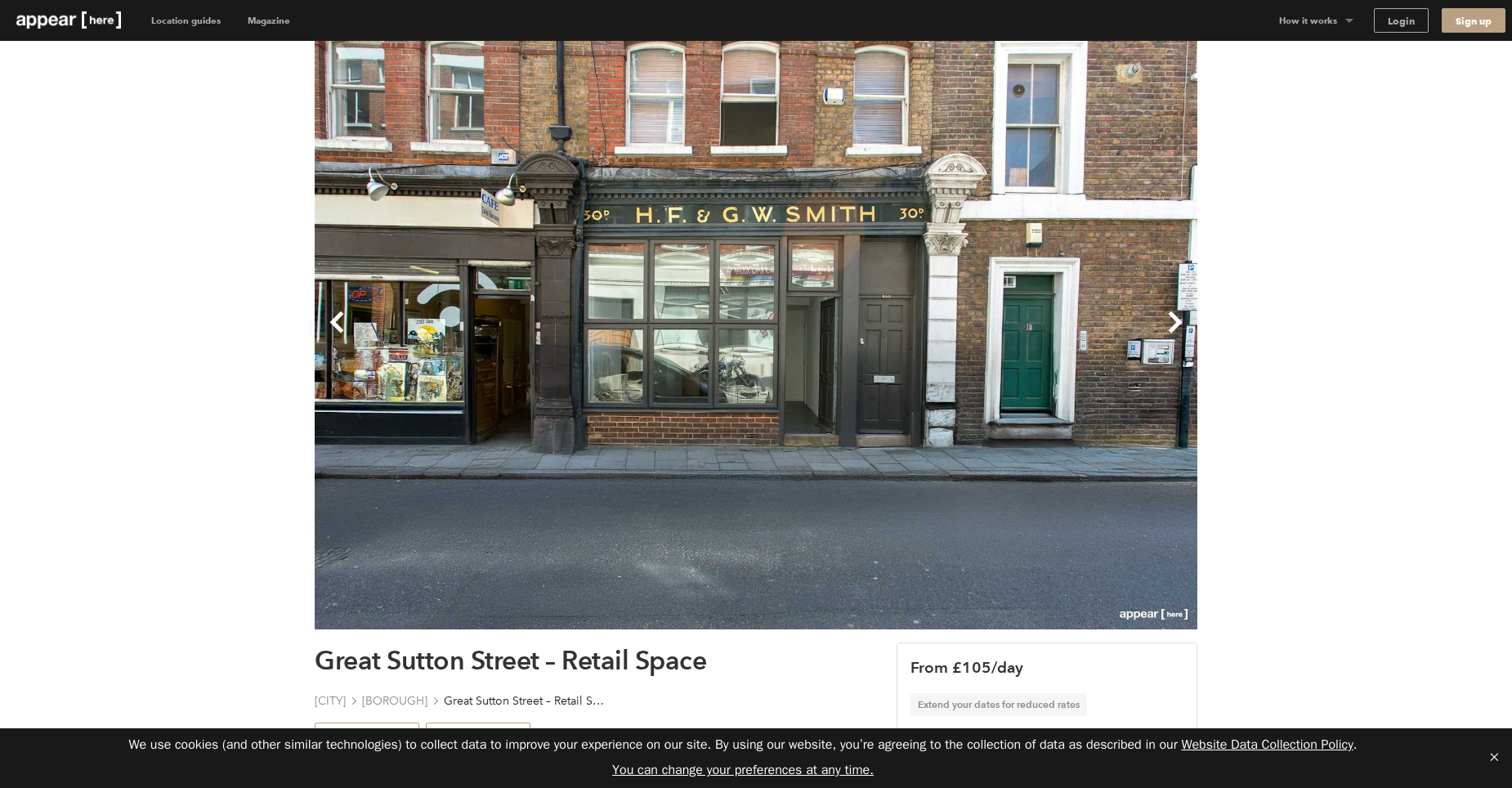 scroll, scrollTop: 0, scrollLeft: 0, axis: both 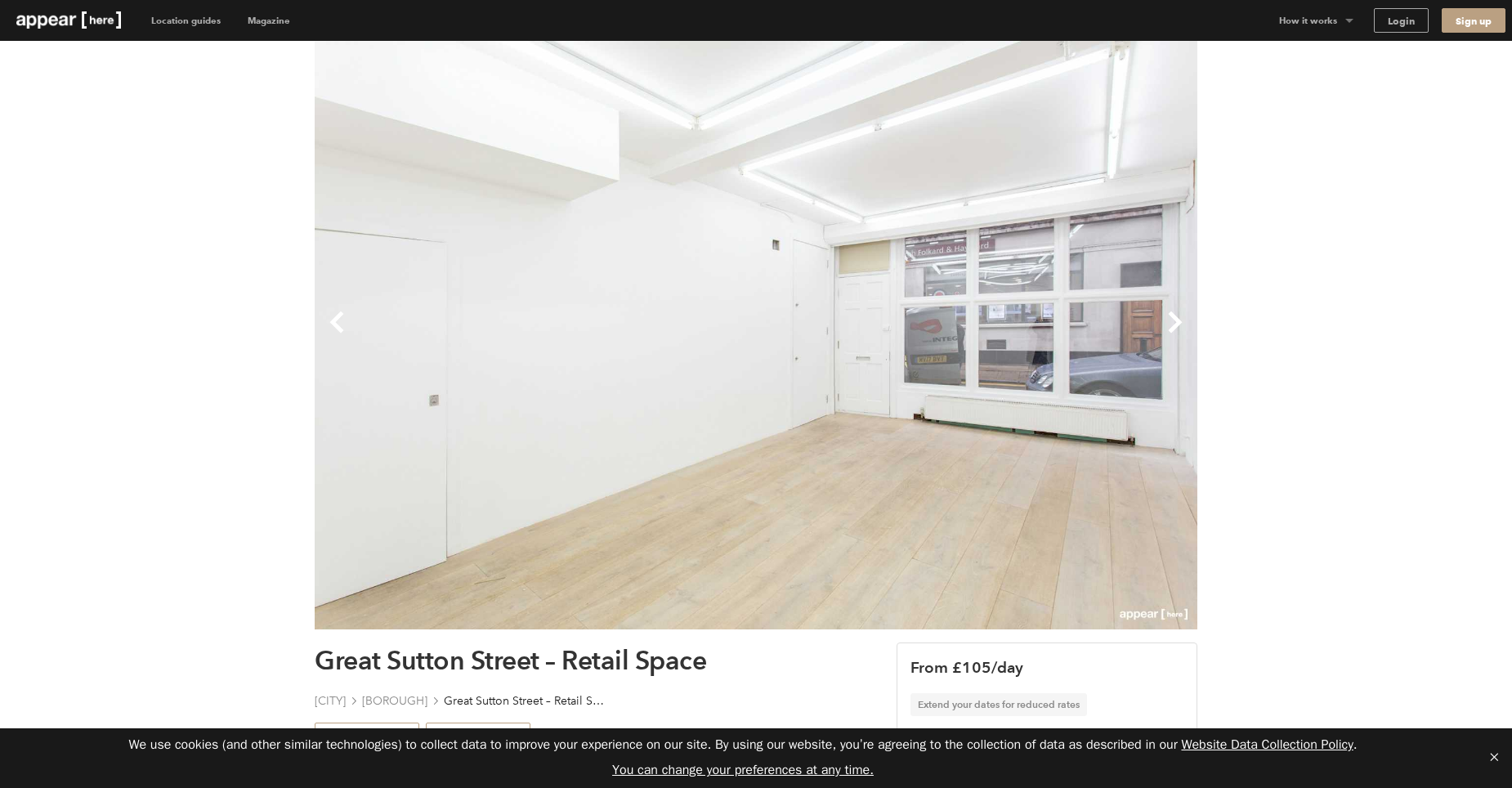click on "Next" at bounding box center [977, 335] 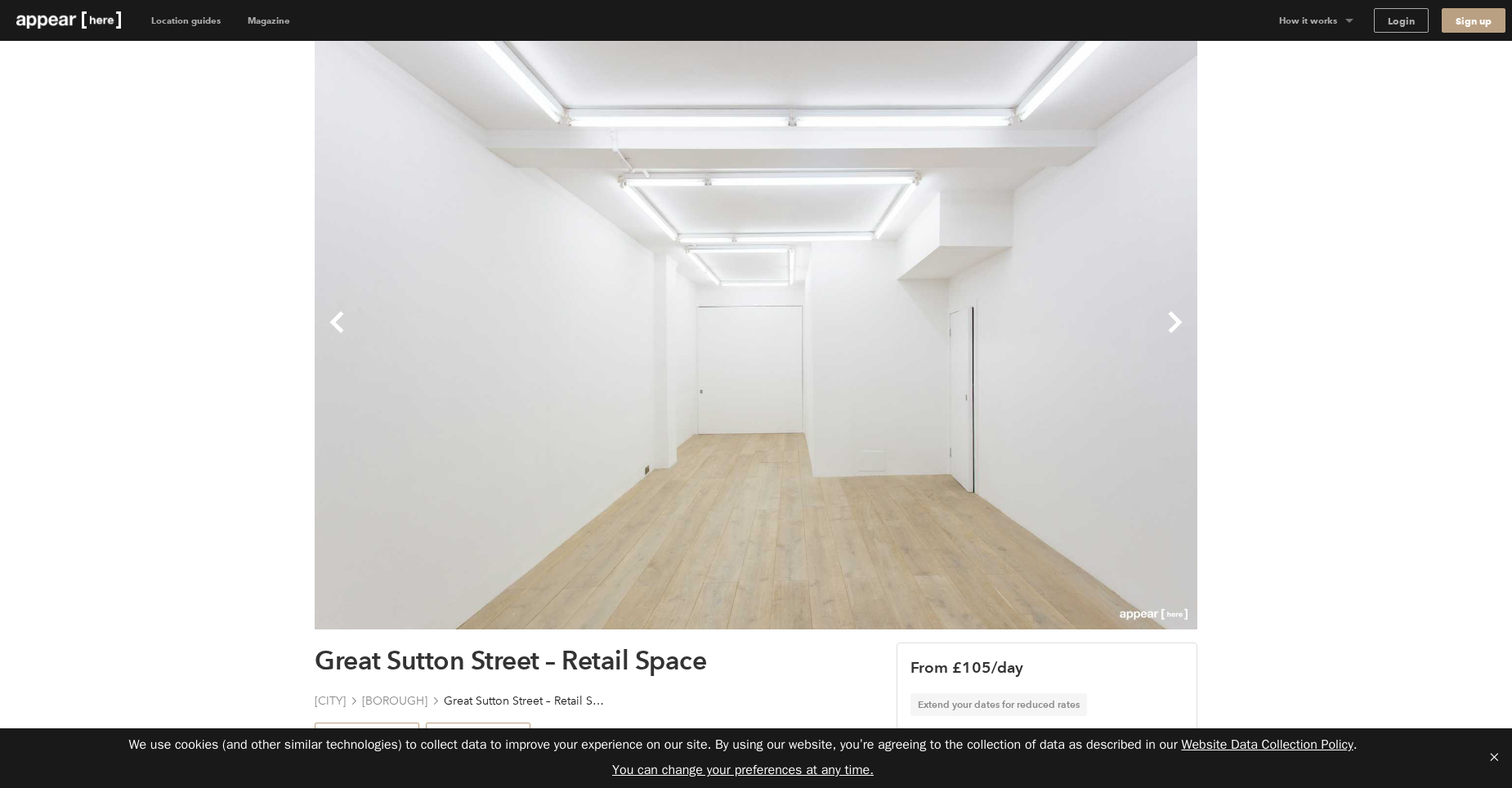 click on "Next" at bounding box center [977, 335] 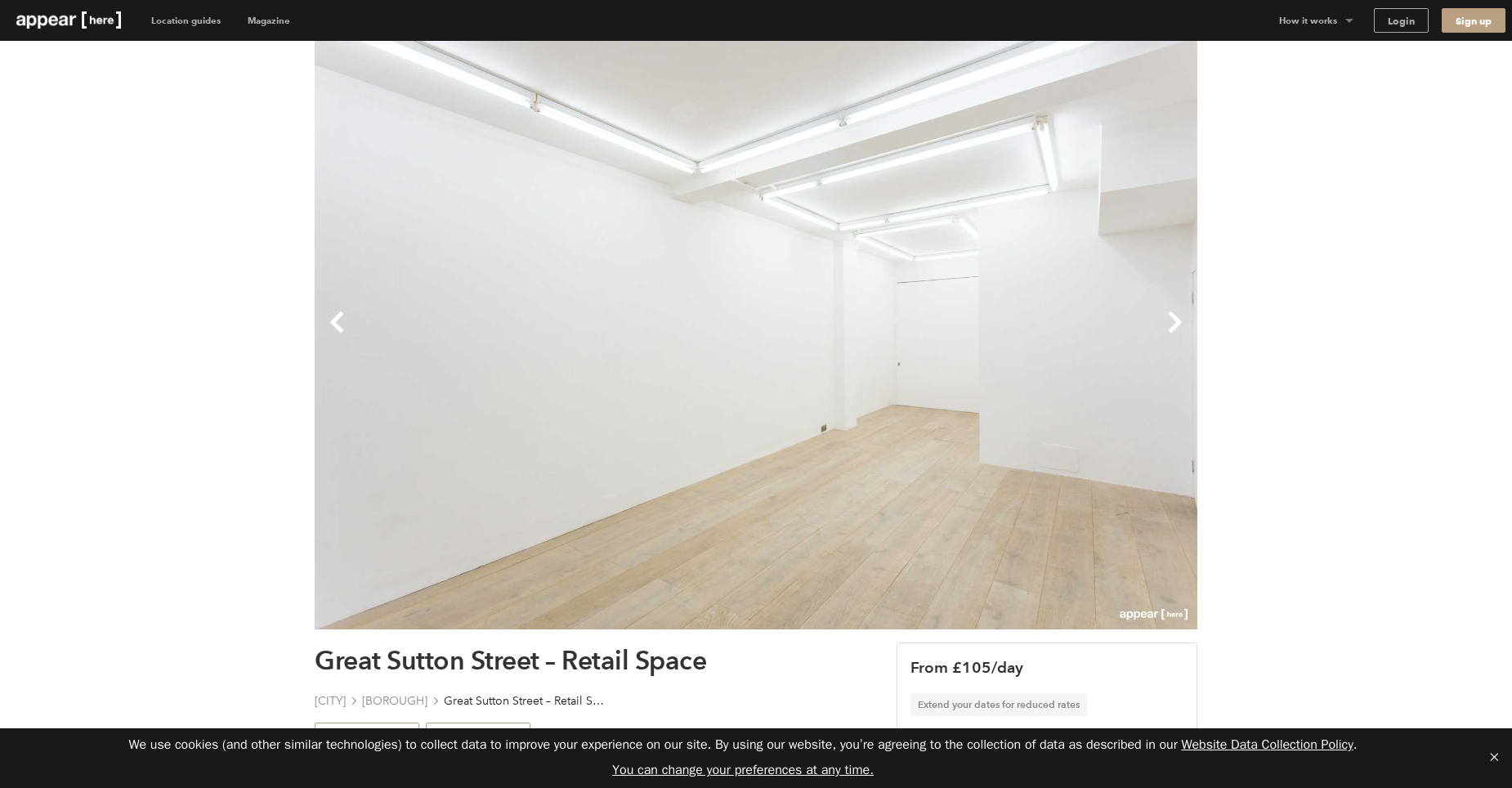 click on "Next" at bounding box center [977, 335] 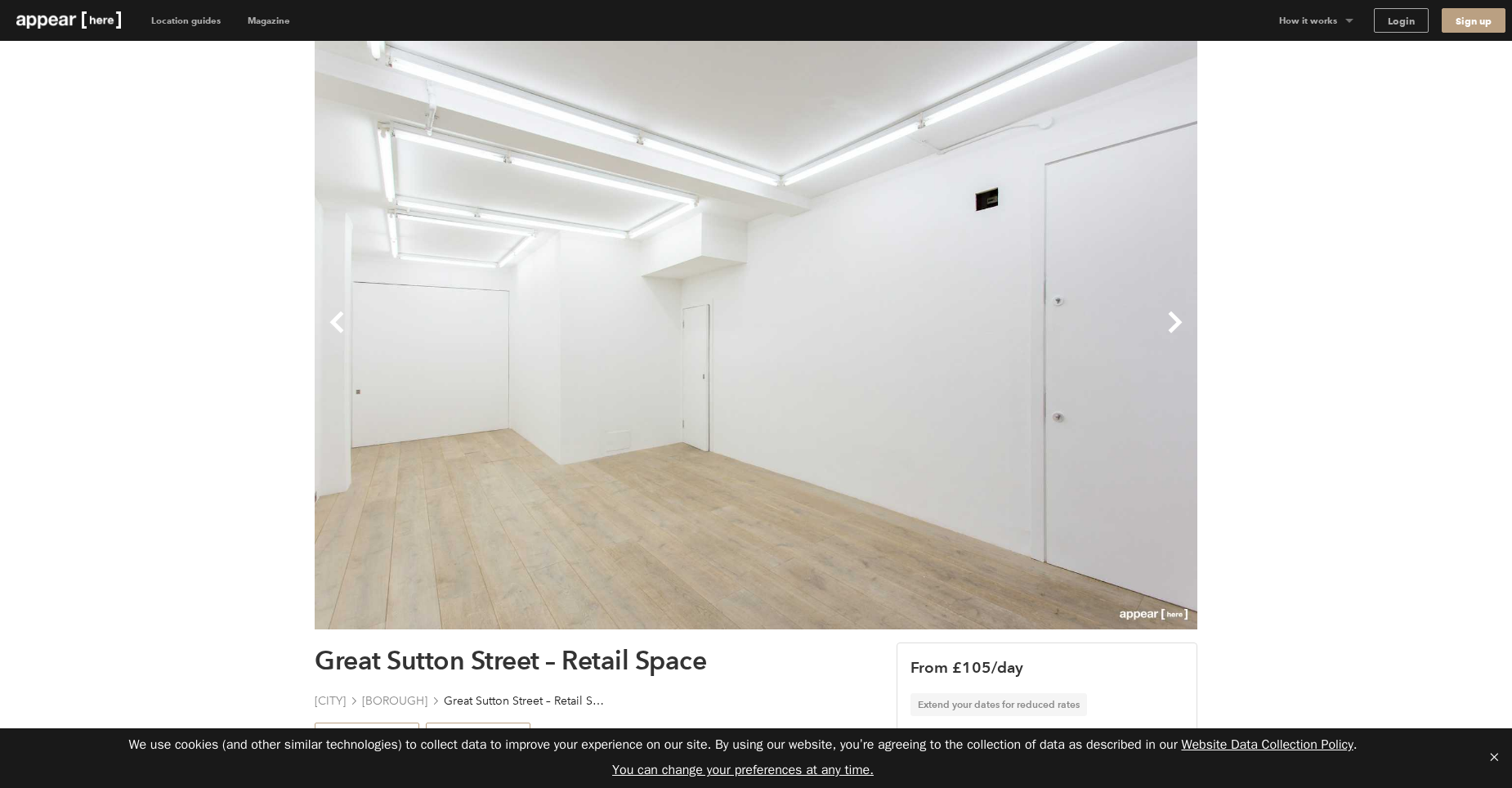 click on "Next" at bounding box center [977, 335] 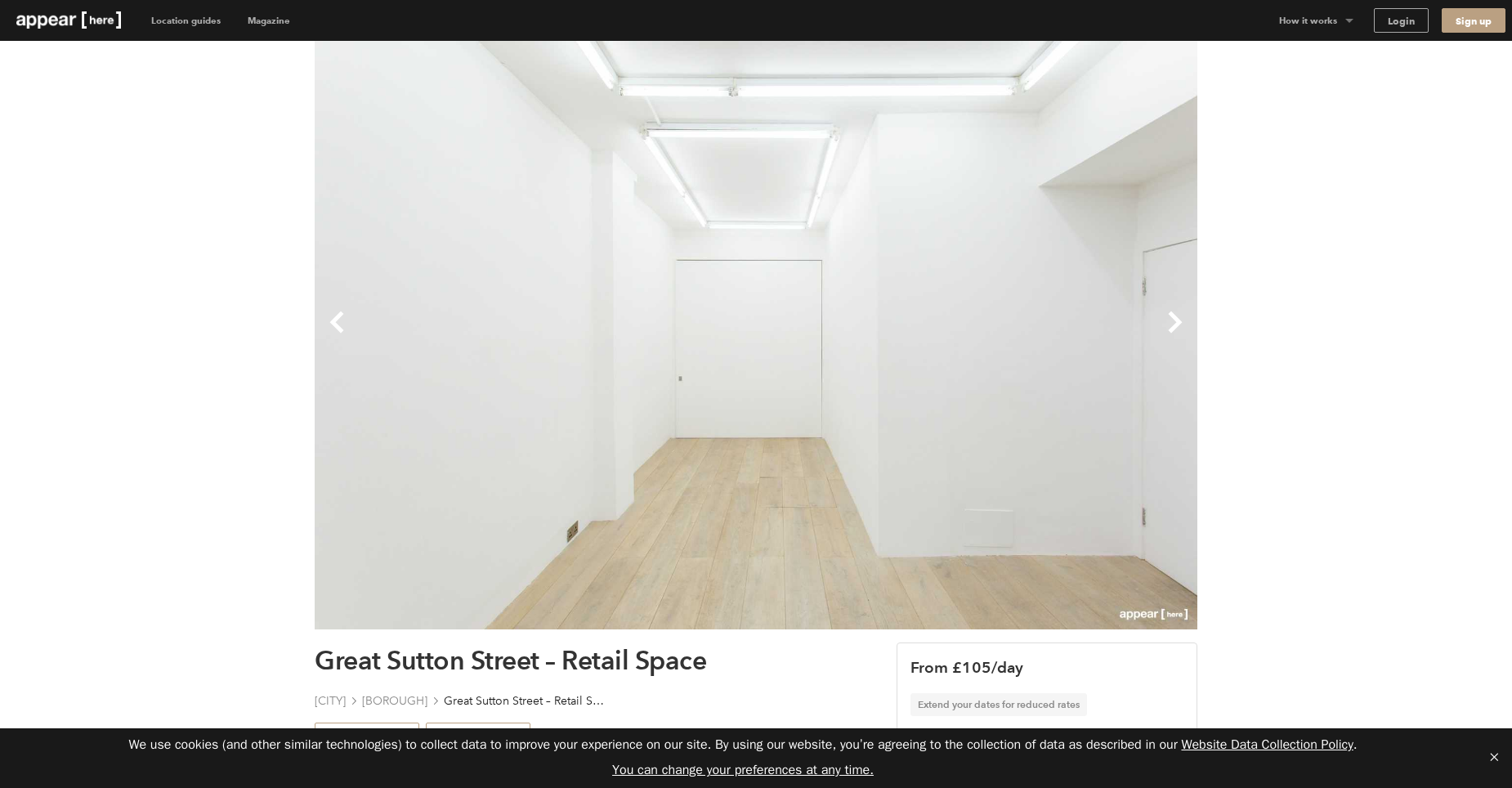 click on "Next" at bounding box center (977, 335) 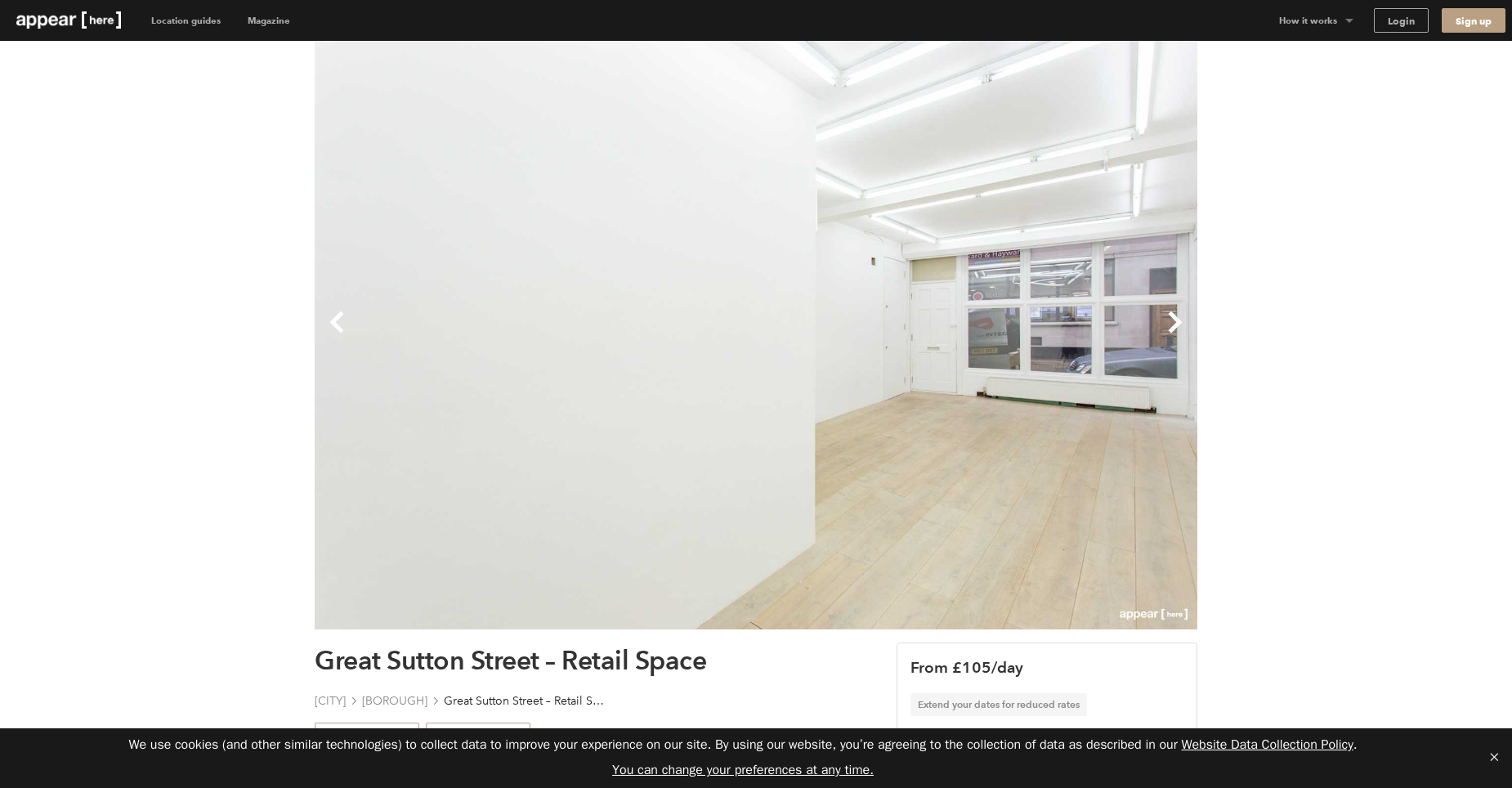 click on "Next" at bounding box center (977, 335) 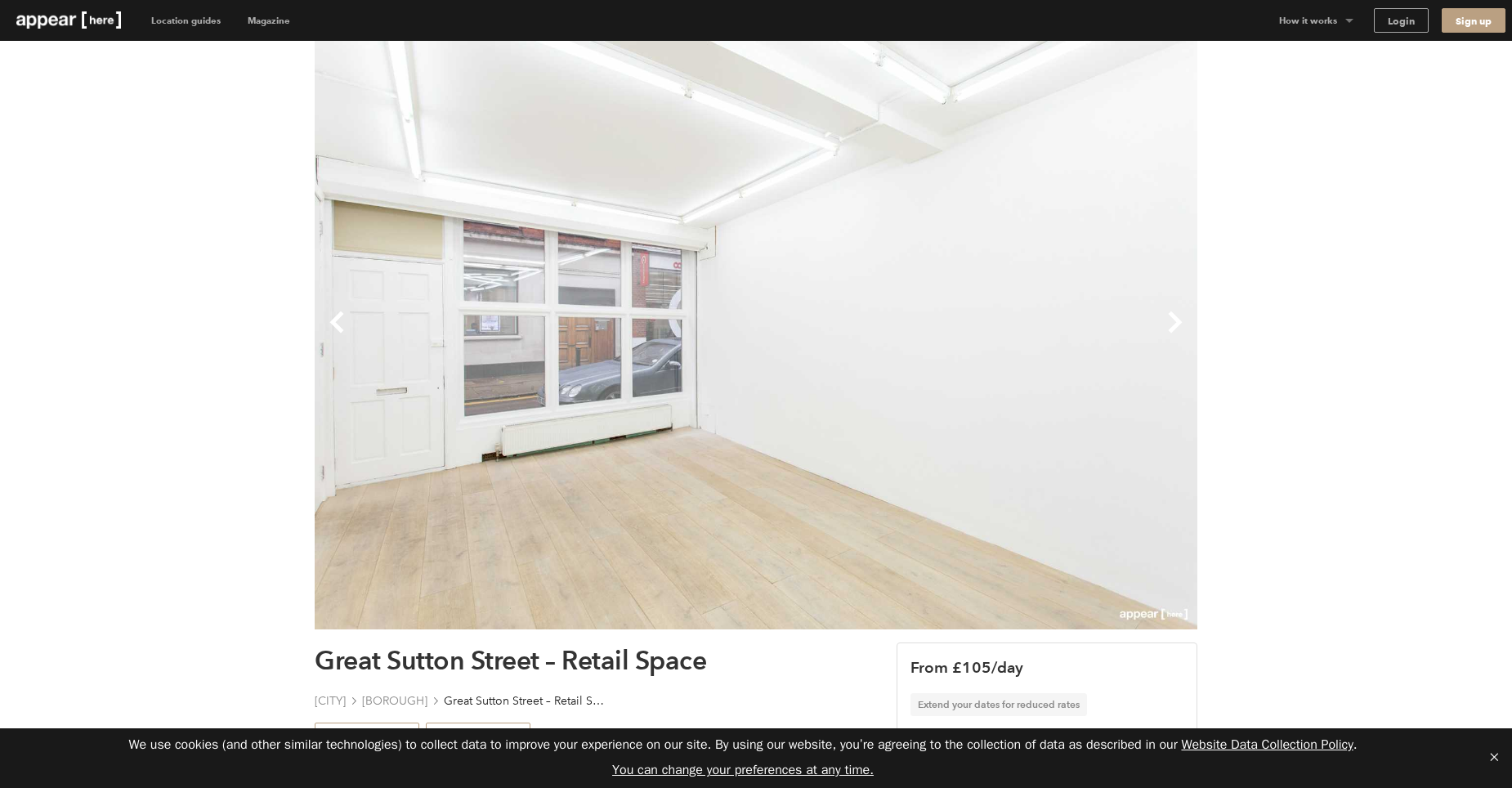click on "Next" at bounding box center [977, 335] 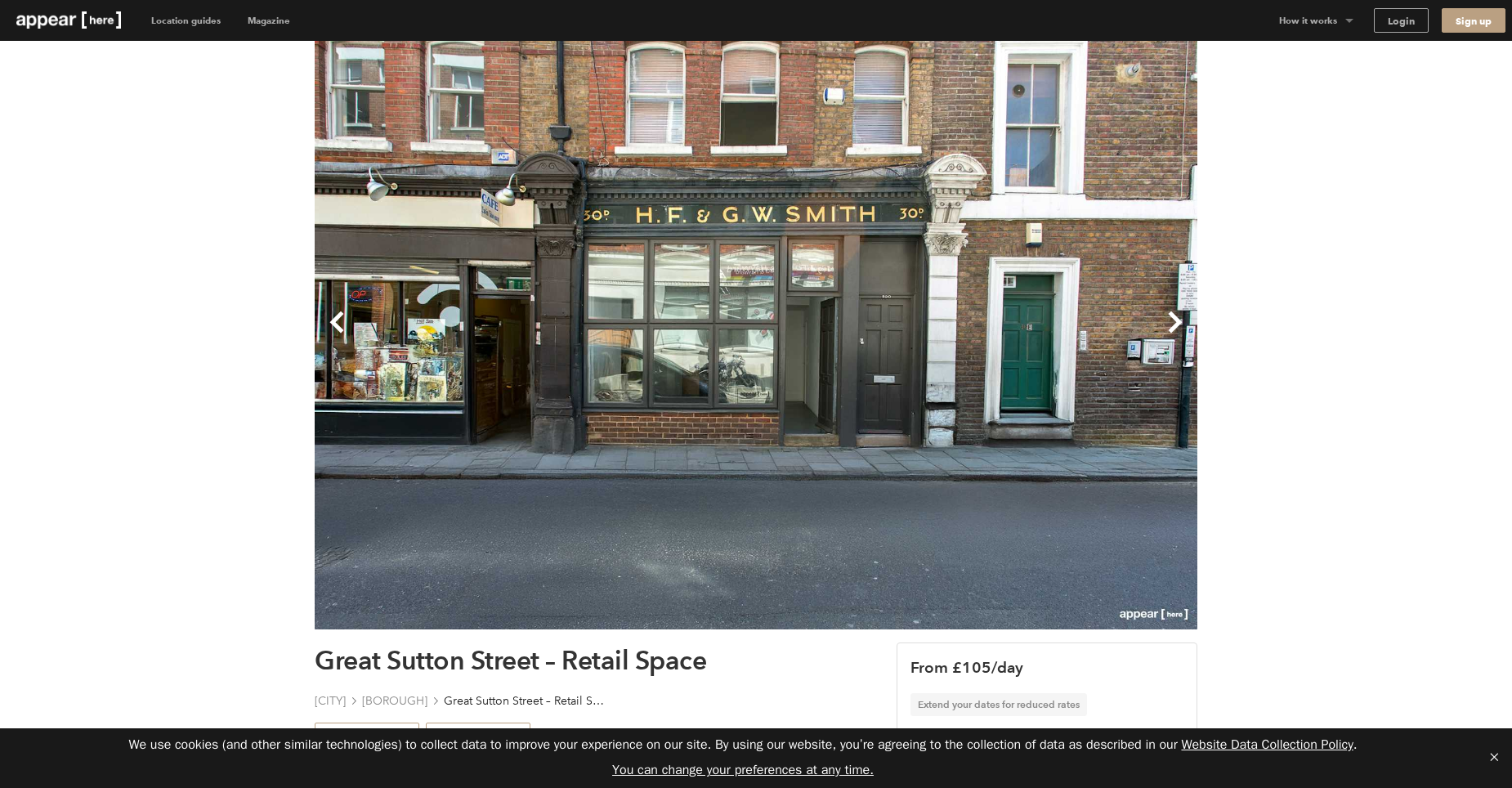 click on "Next" at bounding box center [977, 335] 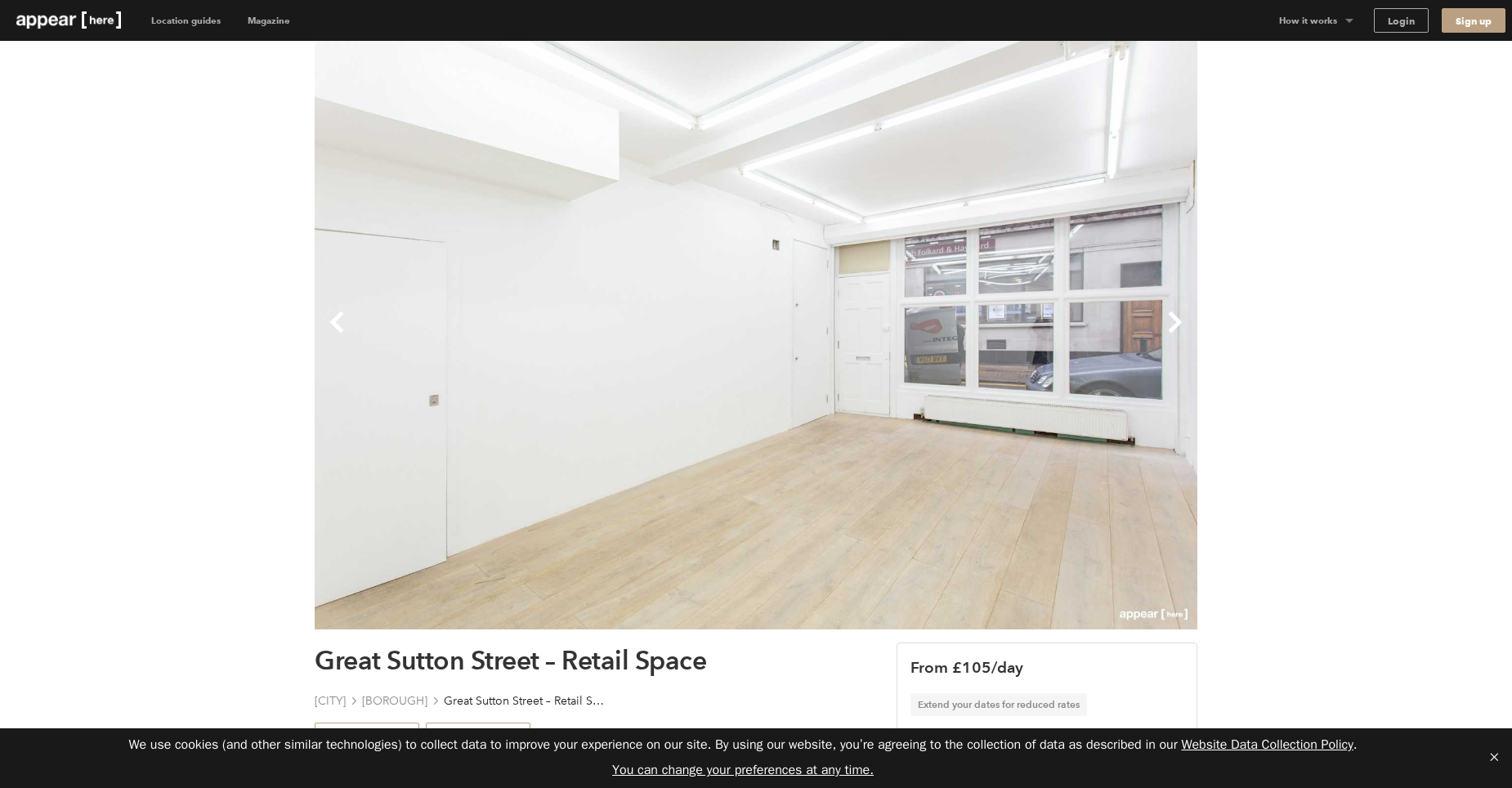 click on "Next" at bounding box center (977, 335) 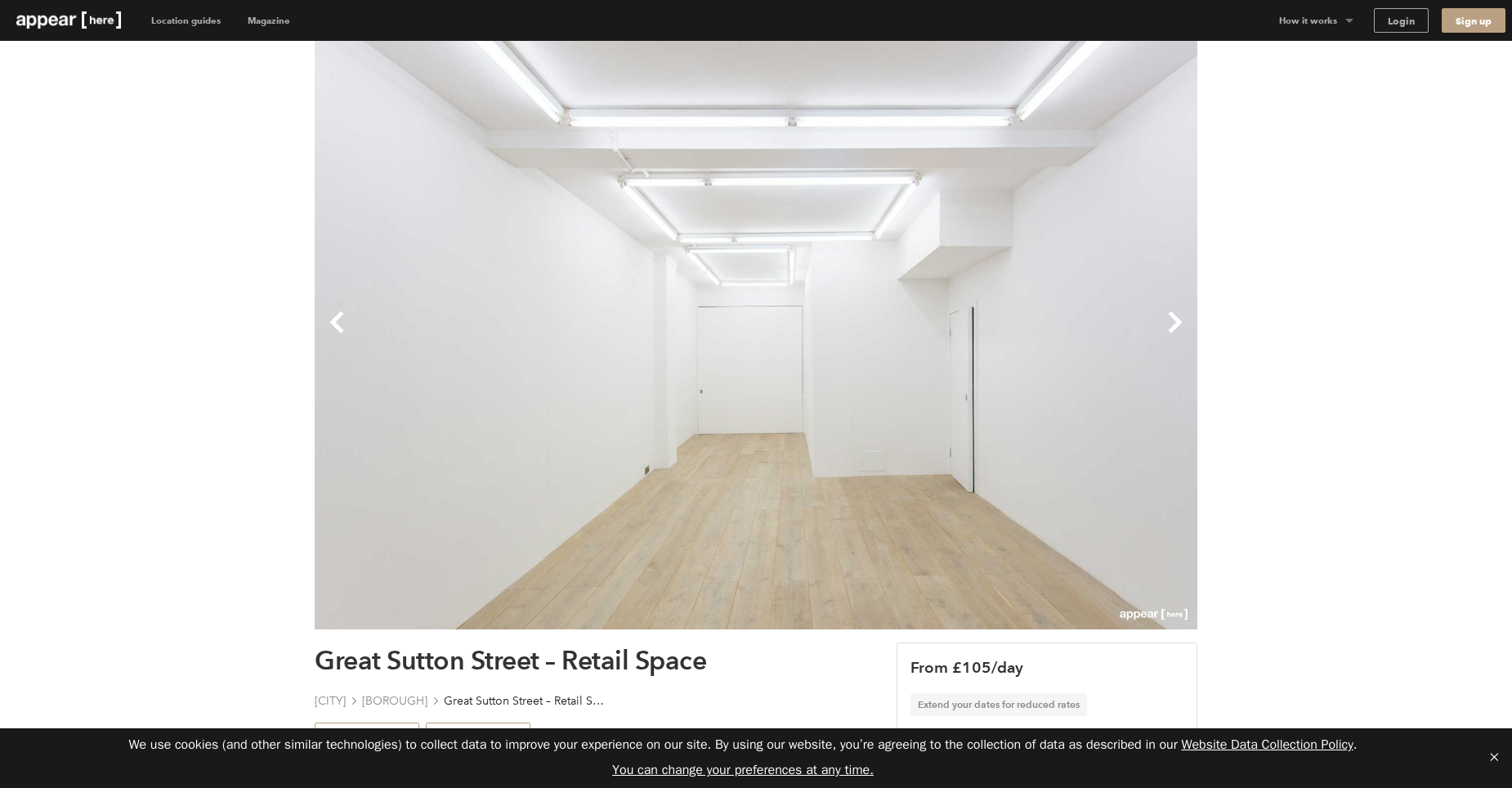 click on "Next" at bounding box center [977, 335] 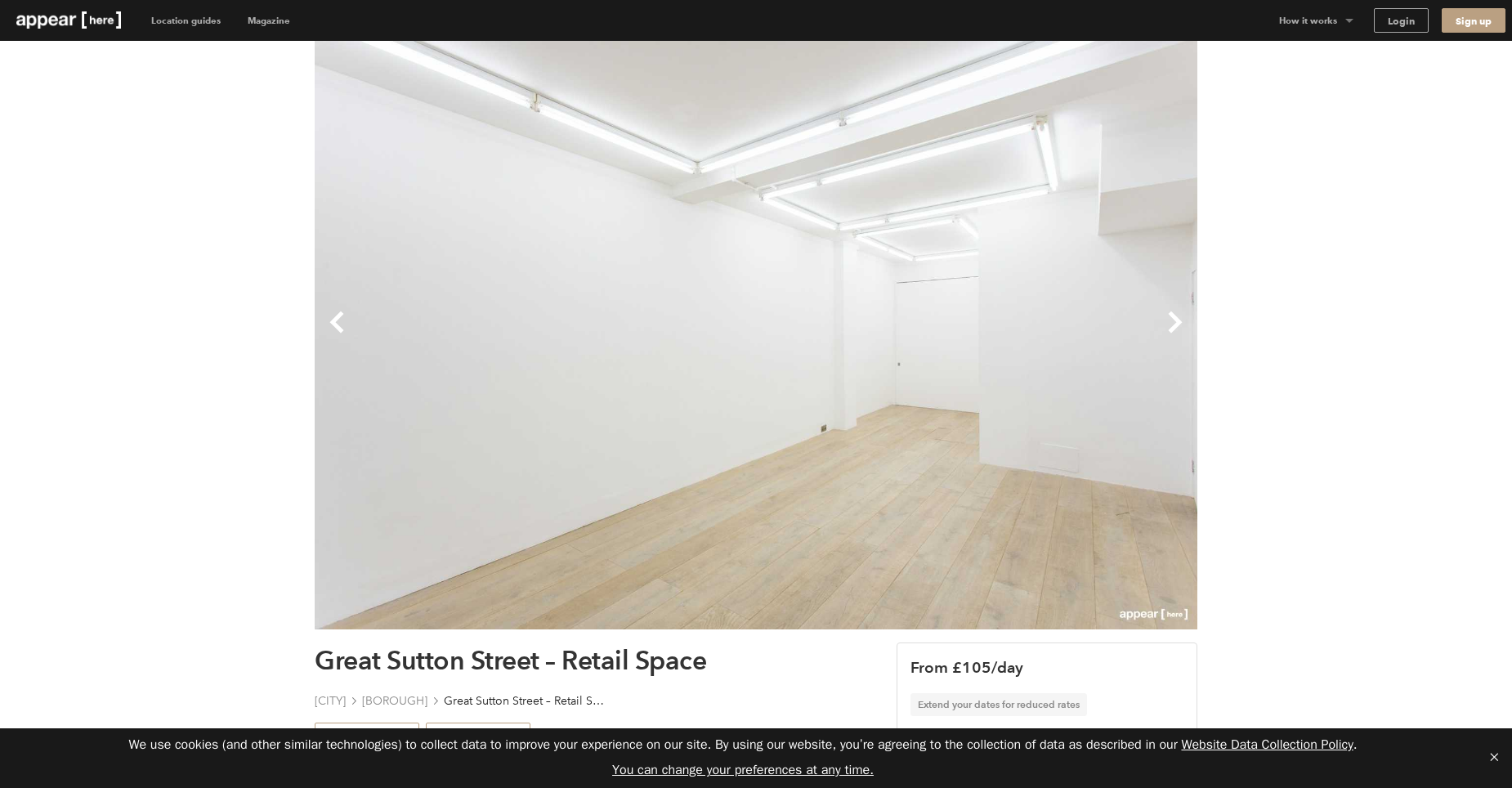 click on "Next" at bounding box center (977, 335) 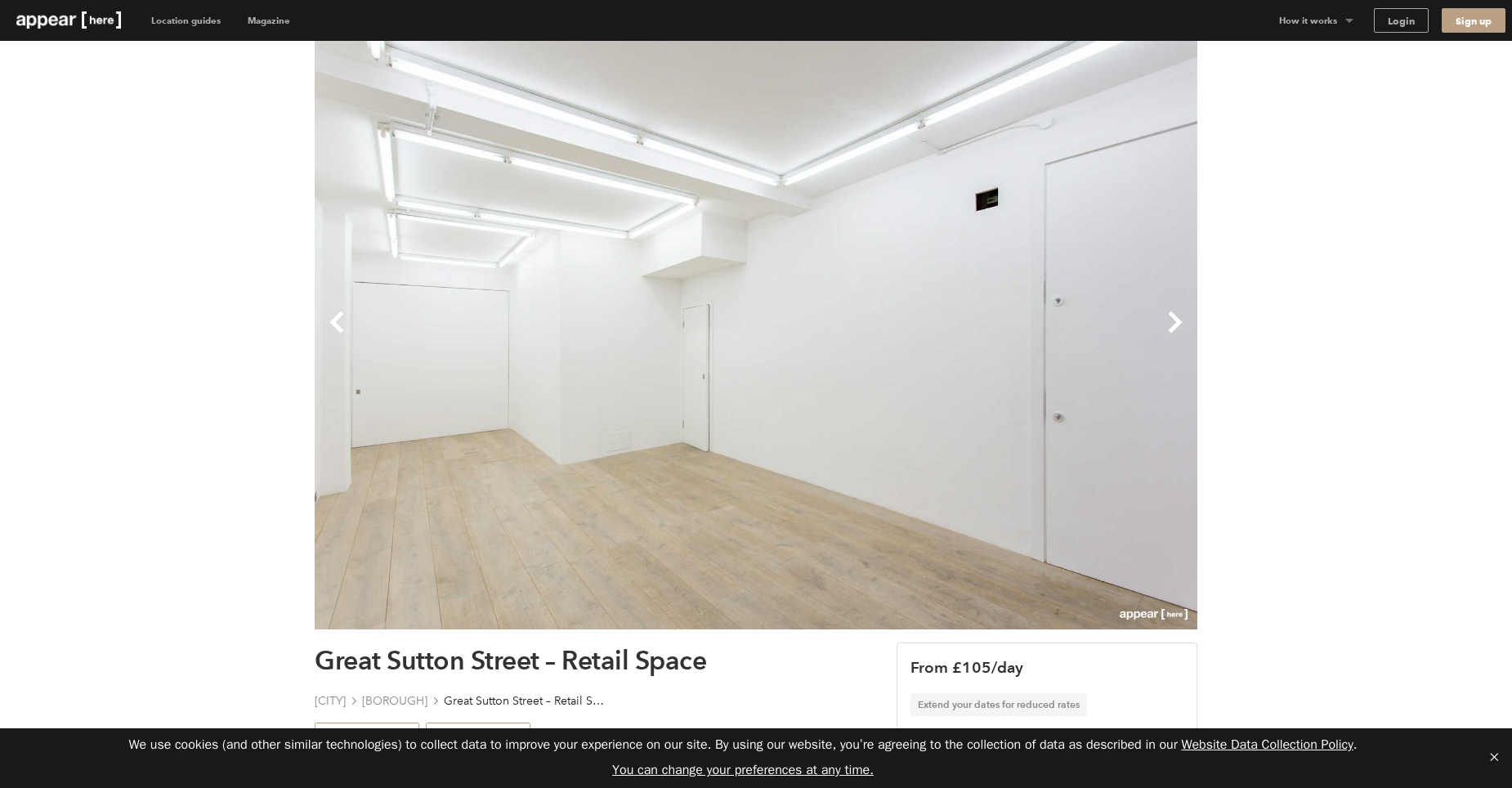 click on "Next" at bounding box center [977, 335] 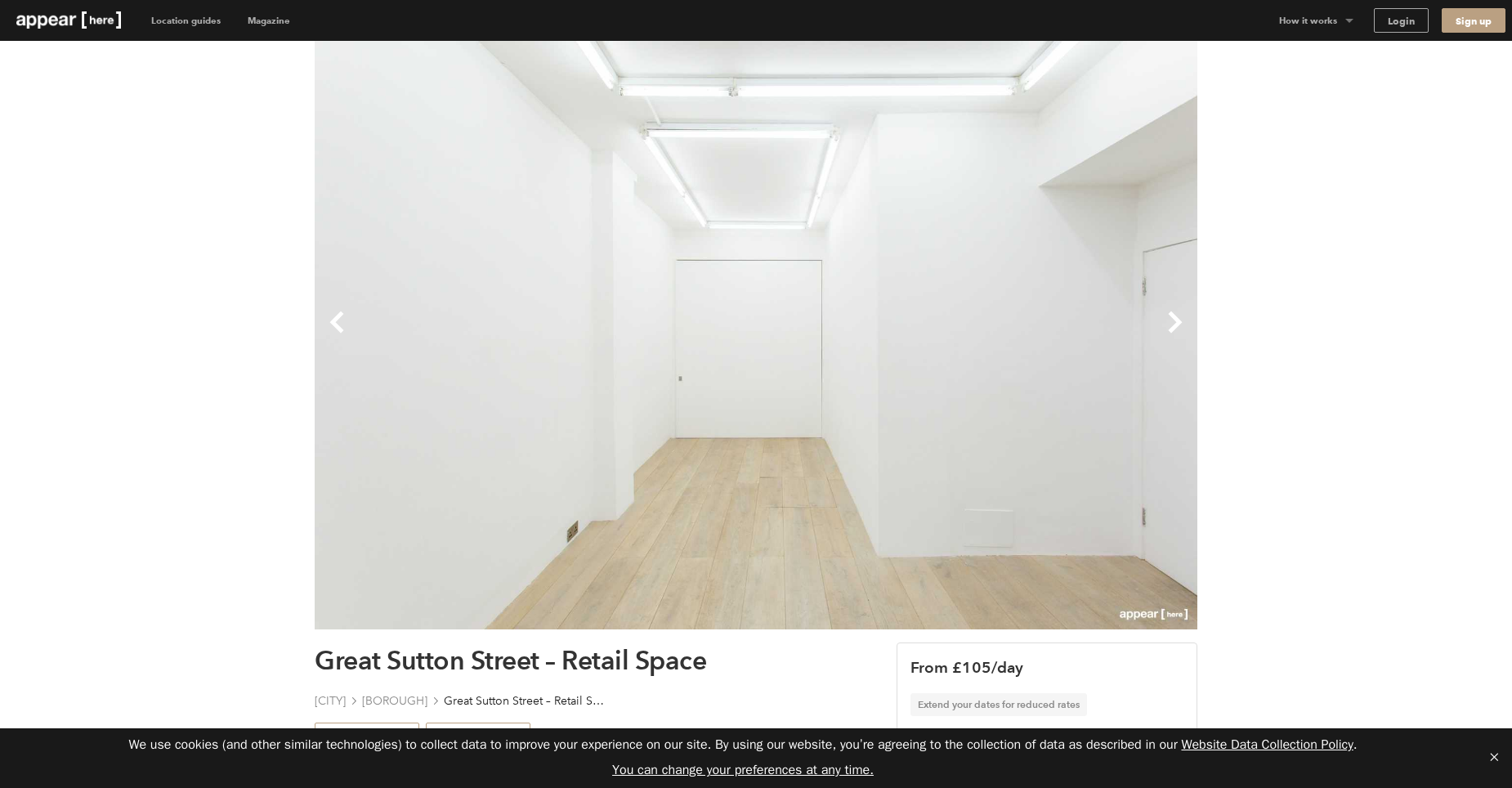 click on "Previous   Next Great Sutton Street – Retail Space London Islington Great Sutton Street – Retail Space
Location
Floorplan 450   sqft Retail Bar & Restaurant Event Shop Share Unique A little about this space In an area packed with offices and creative businesses, it was only a matter of time before fresh ideas and began popping up in Clerkenwell. Now there are bars, cafes and galleries all catering to a busy and open-minded crowd.
This space is near where Clerkenwell Road meets Old Street, and is currently set out as an art gallery. It has a traditional shopfront with vintage signage, and inside a bright and contemporary room with white walls and grey flooring. There’s a second, smaller space at the back that can be used for storage or as a changing room.
Farringdon station is a 7-minute walk away, and buses run from here east into Old Street. Think about how to disrupt local workers on their way to and from the office or while they’re out at lunch. Show more Chevron-up Lighting" at bounding box center (756, 1214) 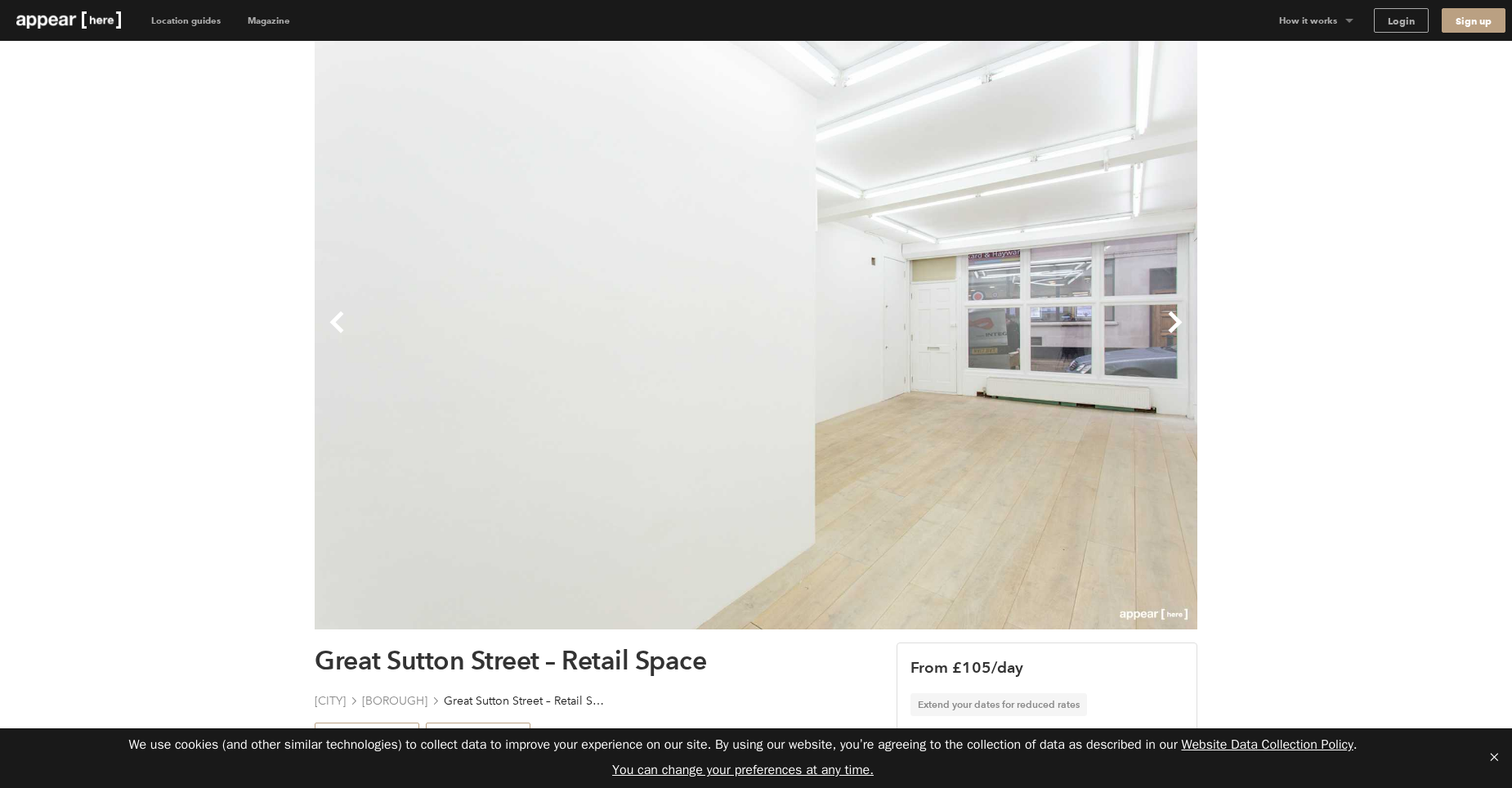 click on "Next" at bounding box center [977, 335] 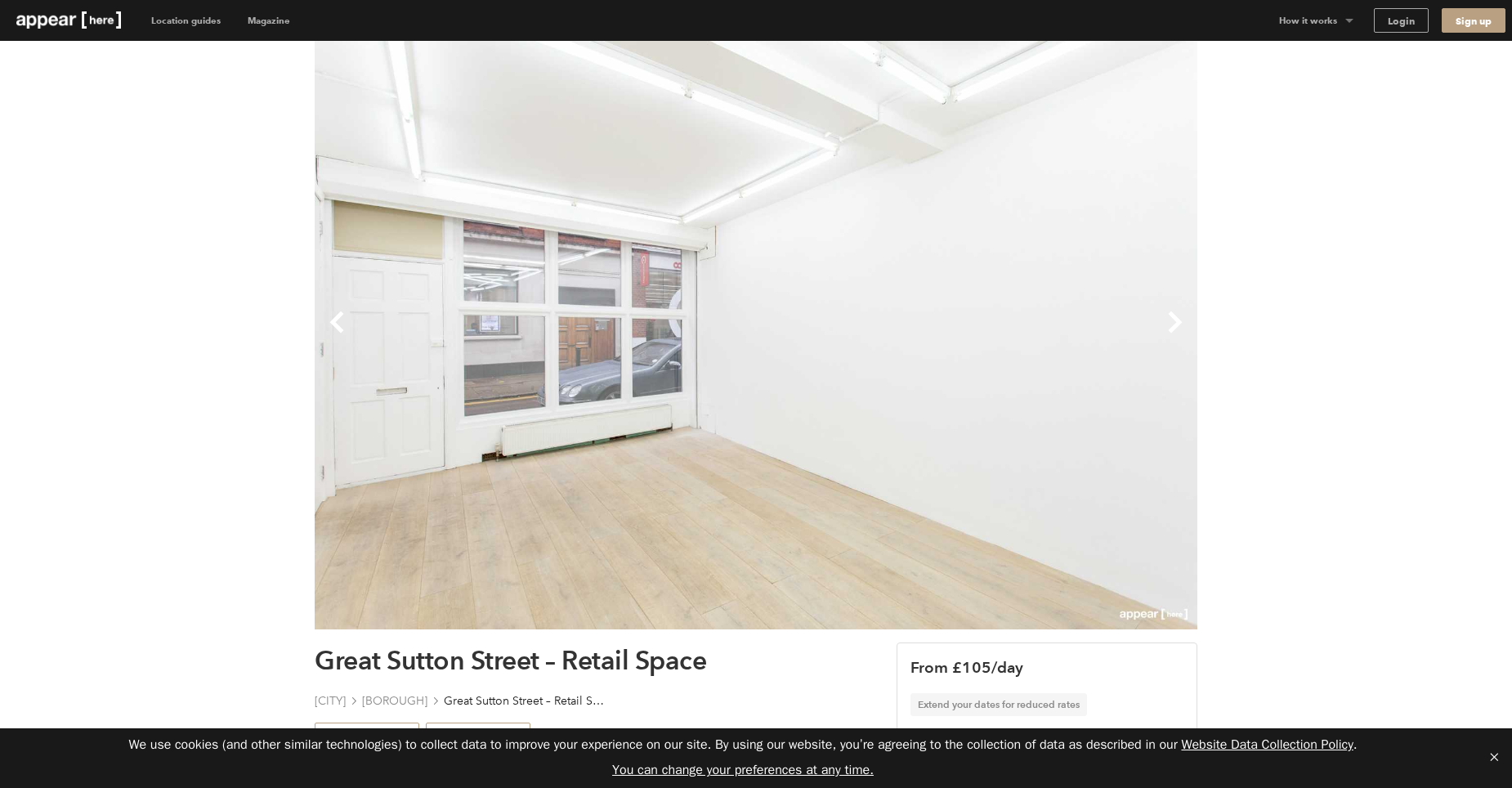click on "Next" at bounding box center (977, 335) 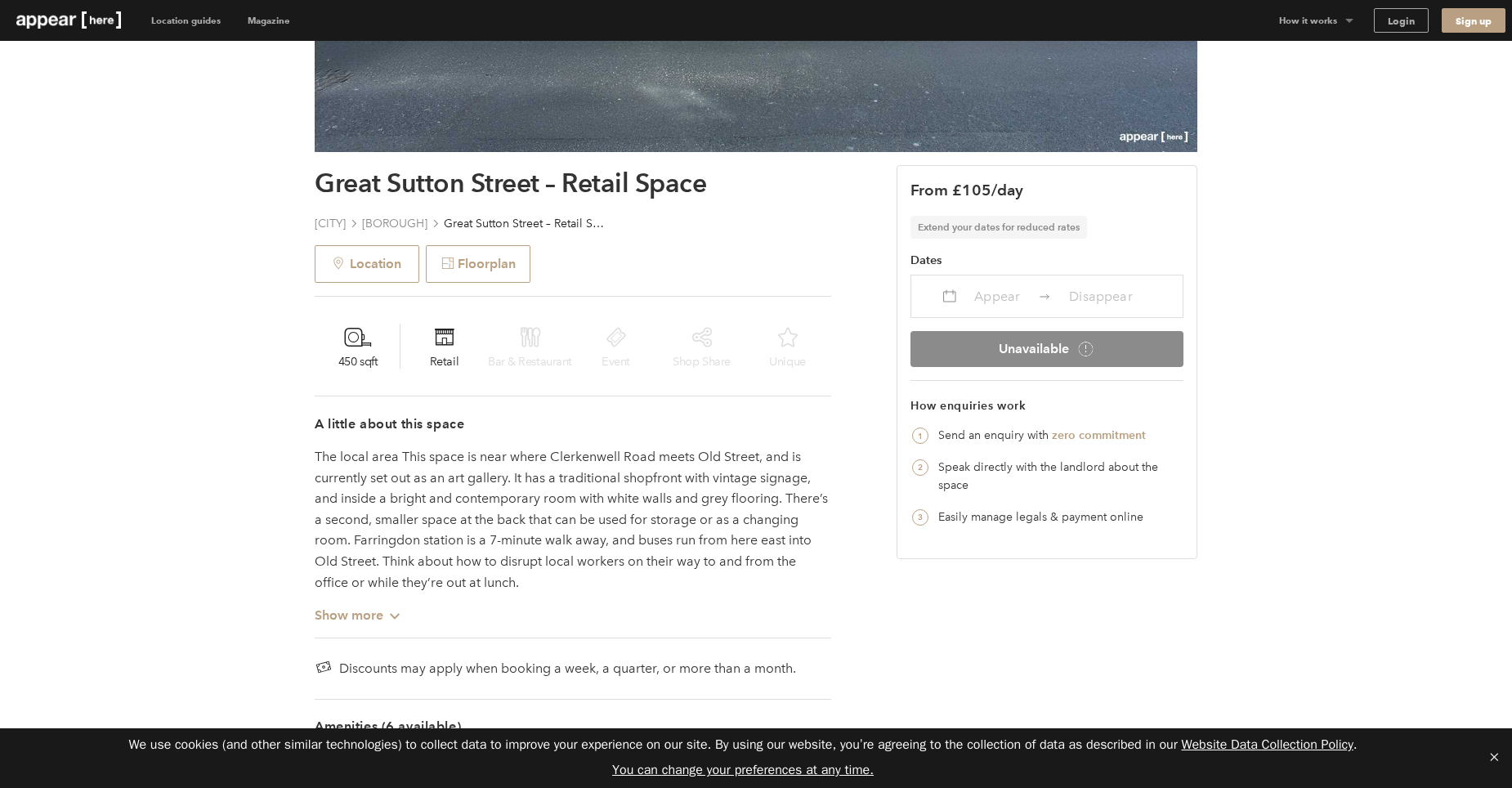 scroll, scrollTop: 572, scrollLeft: 0, axis: vertical 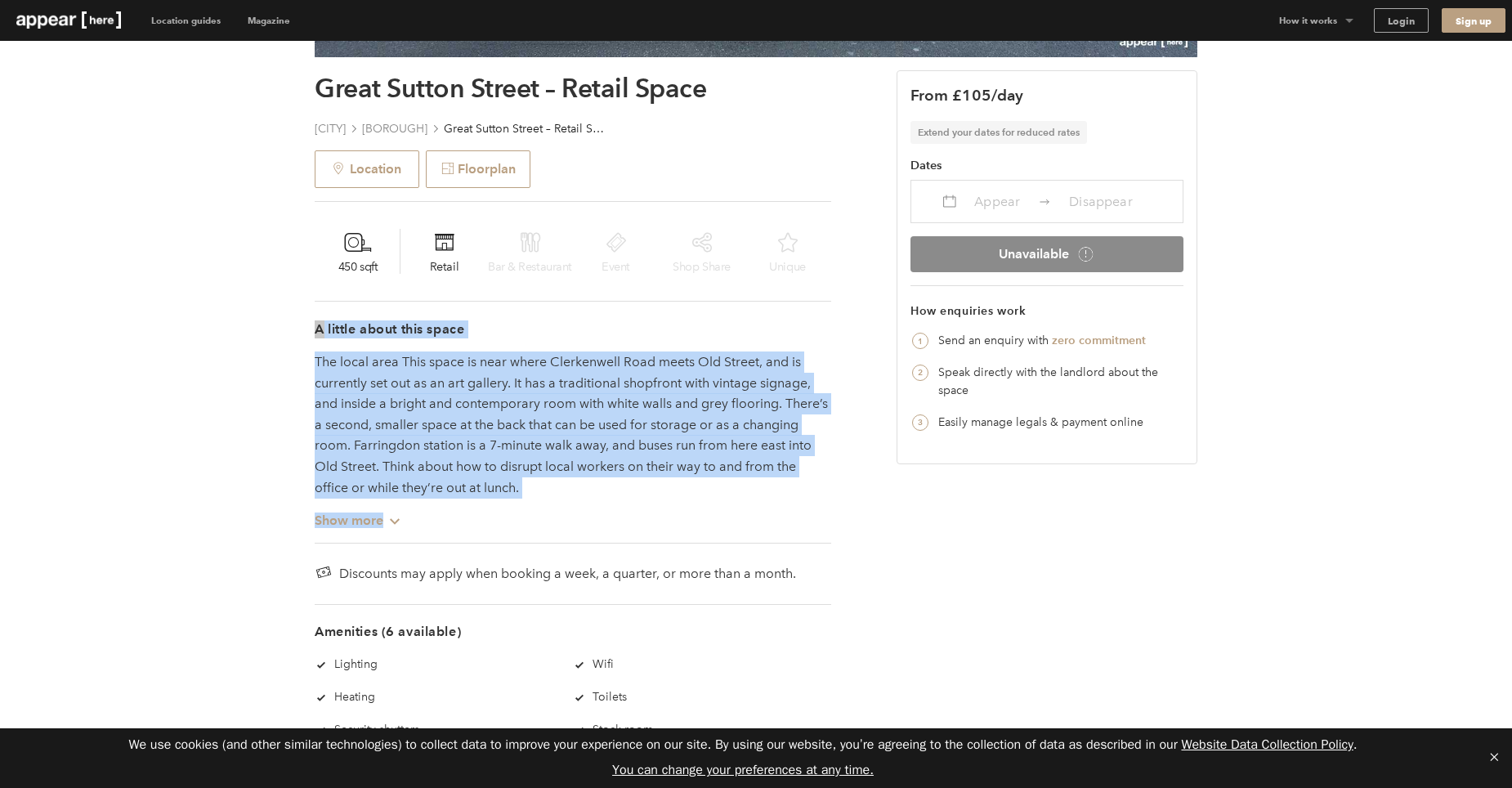 drag, startPoint x: 292, startPoint y: 328, endPoint x: 796, endPoint y: 556, distance: 553.17267 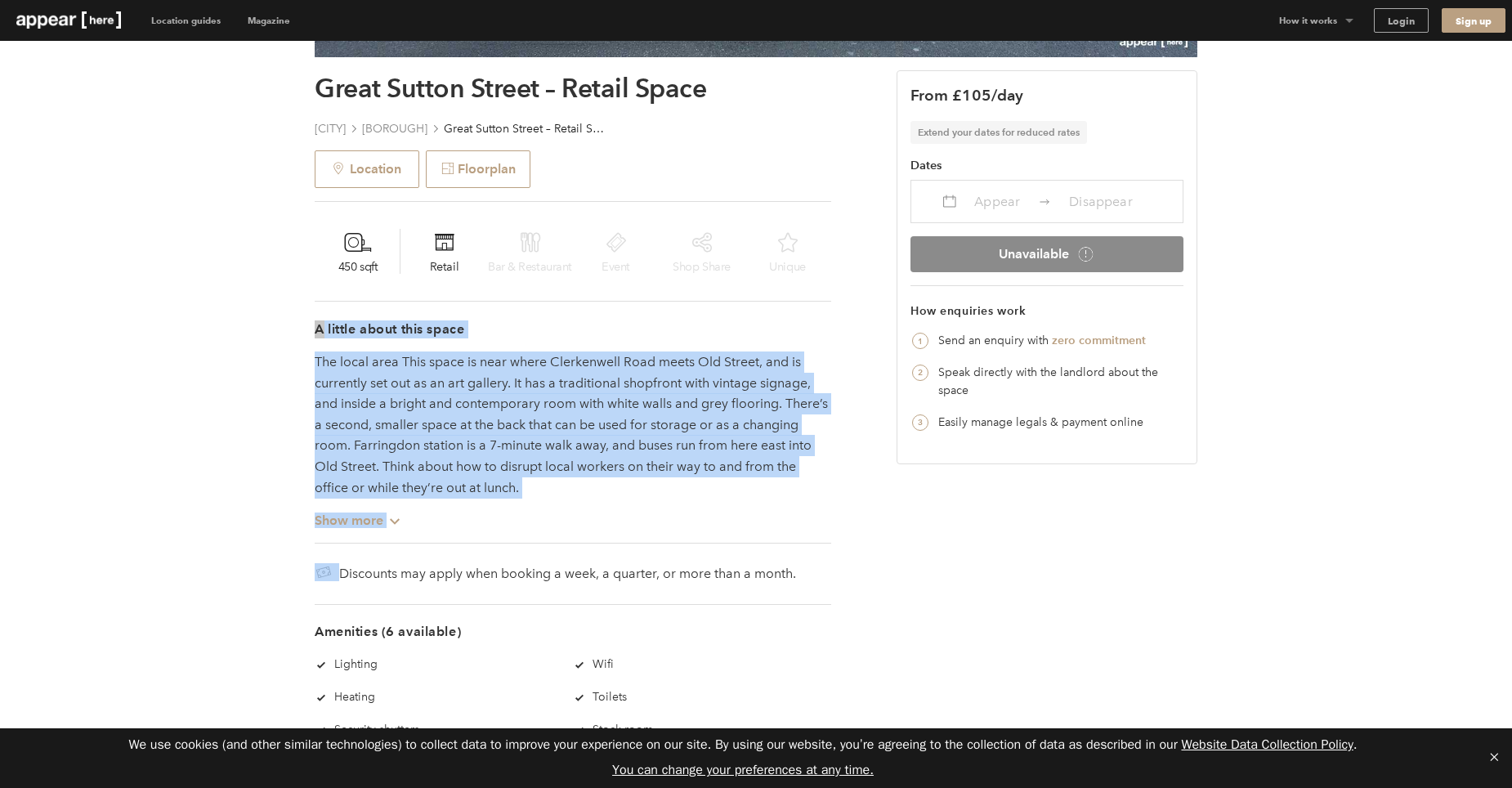 drag, startPoint x: 794, startPoint y: 556, endPoint x: 261, endPoint y: 323, distance: 581.703 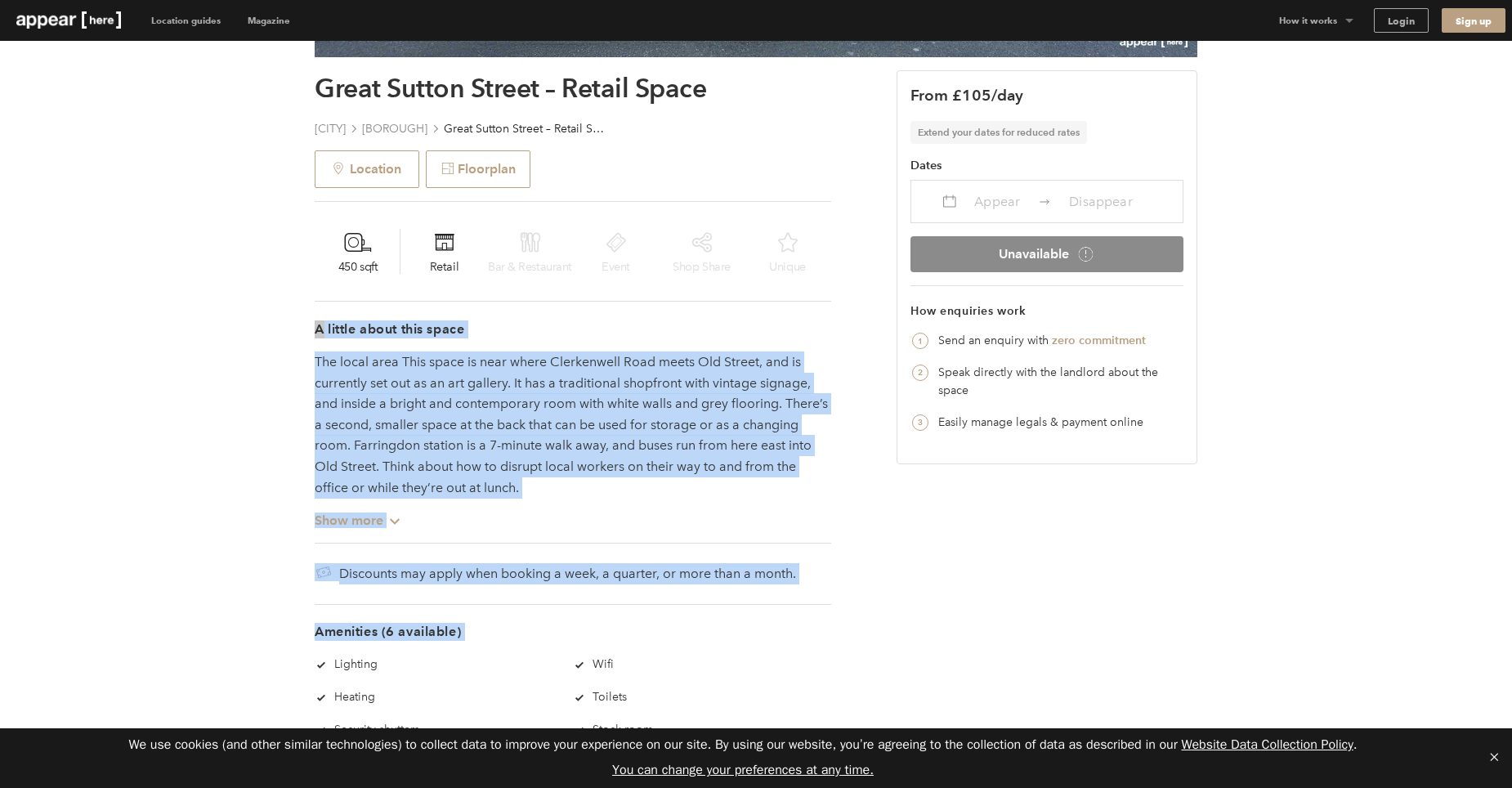 drag, startPoint x: 261, startPoint y: 323, endPoint x: 825, endPoint y: 668, distance: 661.1513 